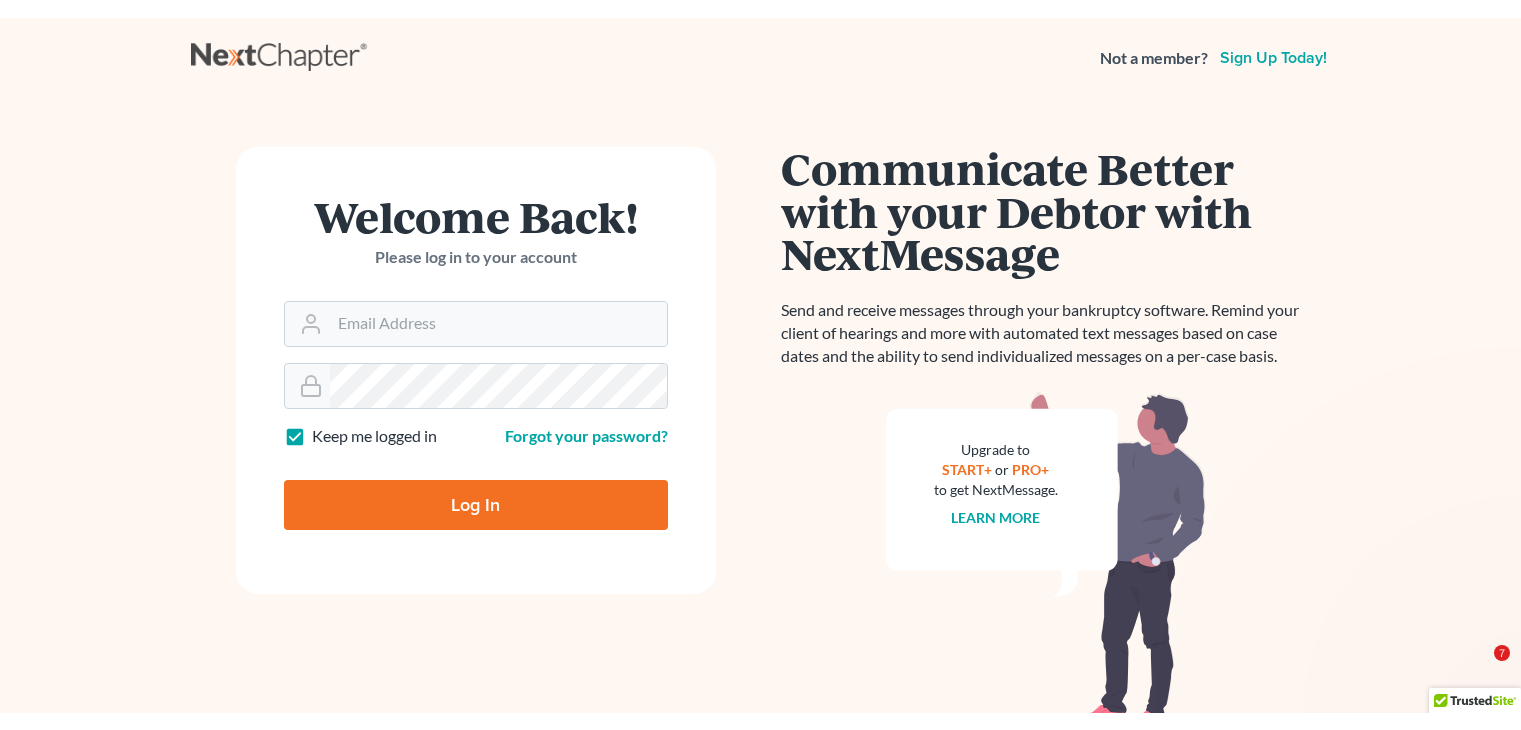 scroll, scrollTop: 0, scrollLeft: 0, axis: both 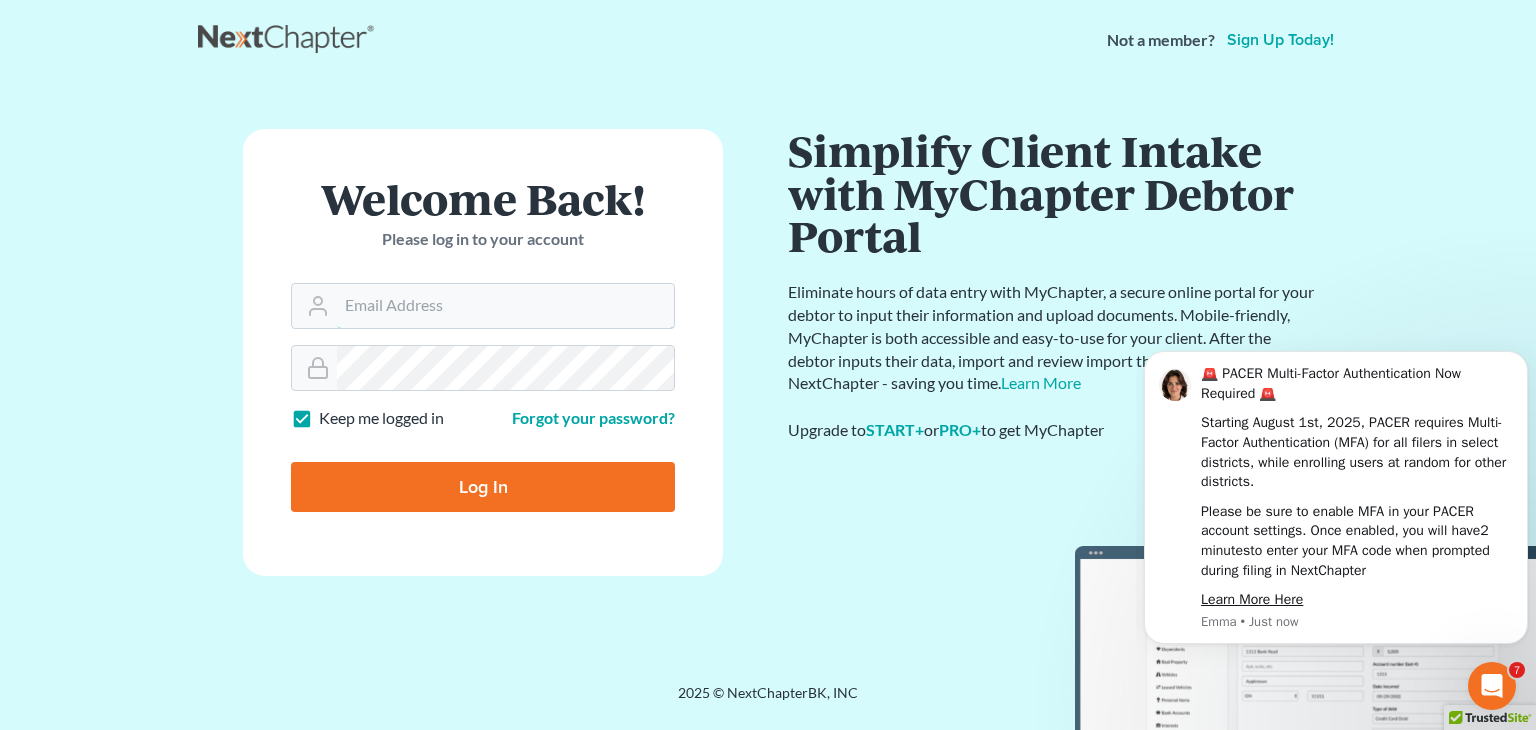type on "[EMAIL]" 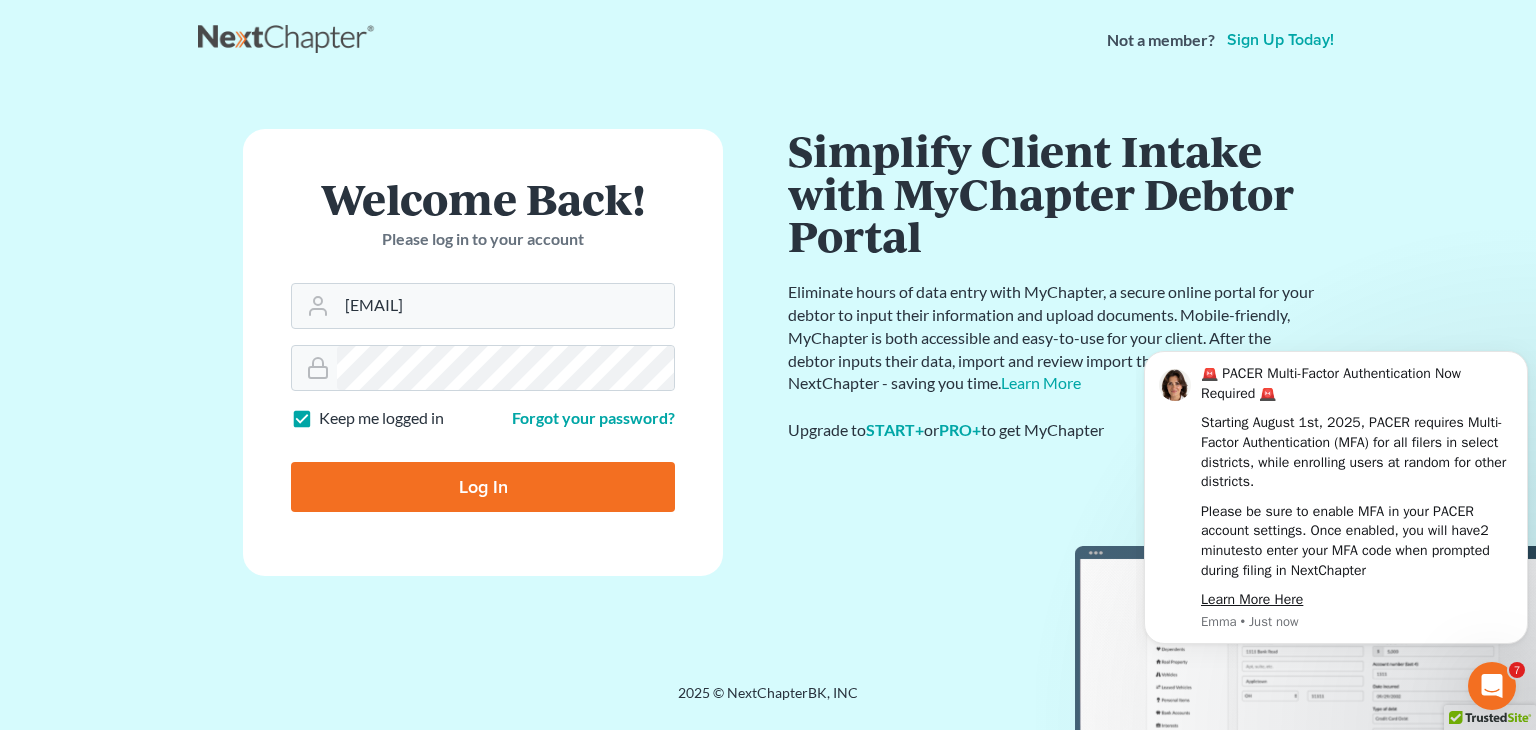 click on "Log In" at bounding box center [483, 487] 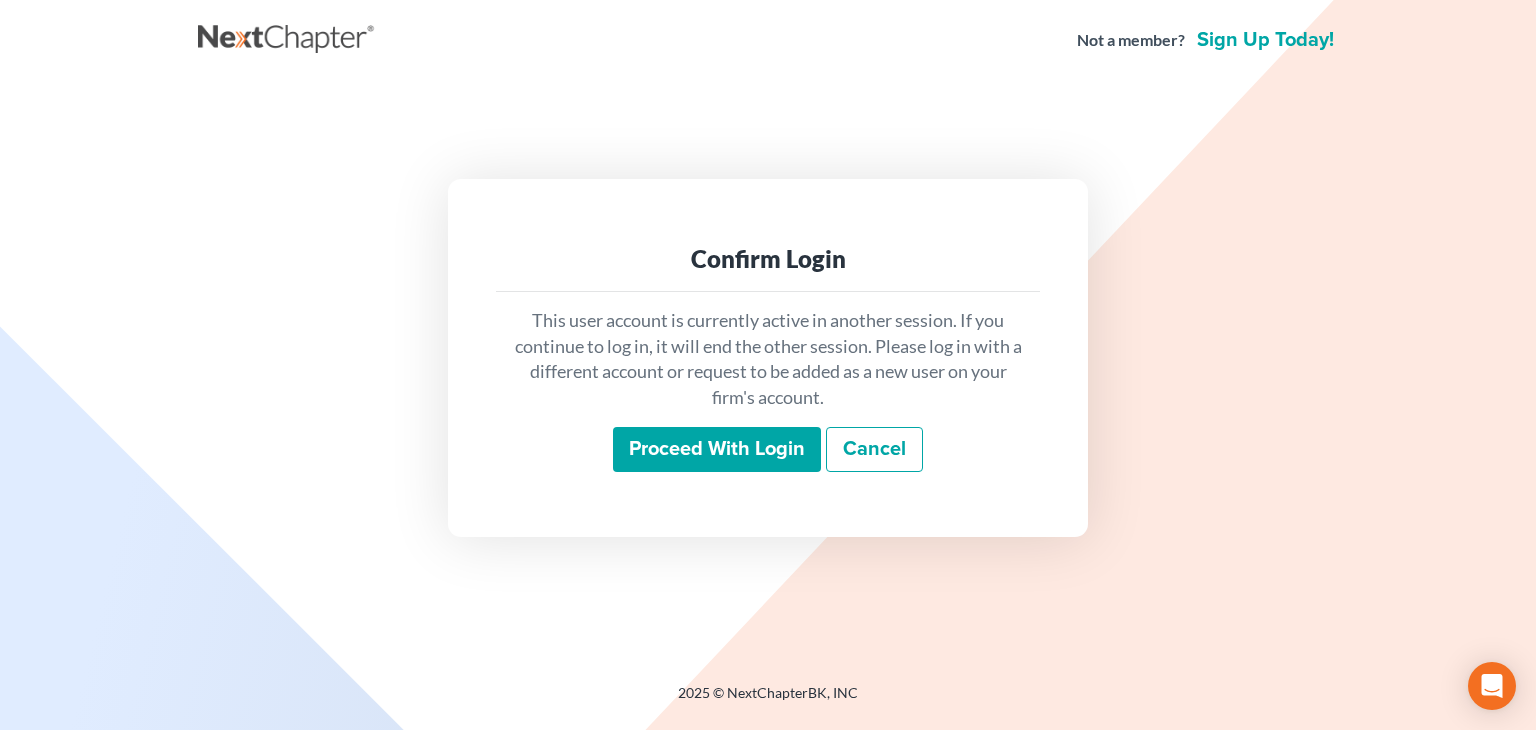 scroll, scrollTop: 0, scrollLeft: 0, axis: both 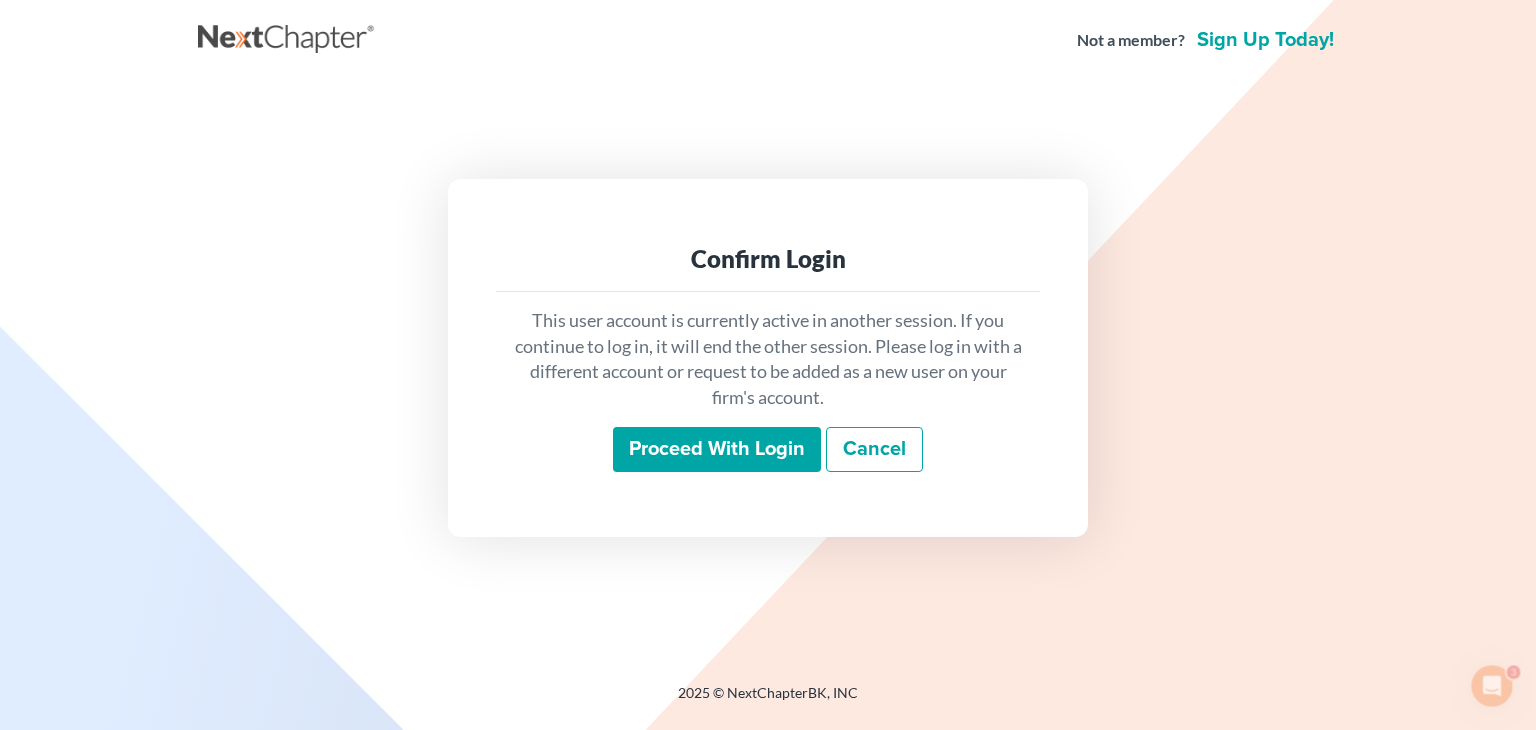 click on "Proceed with login" at bounding box center [717, 450] 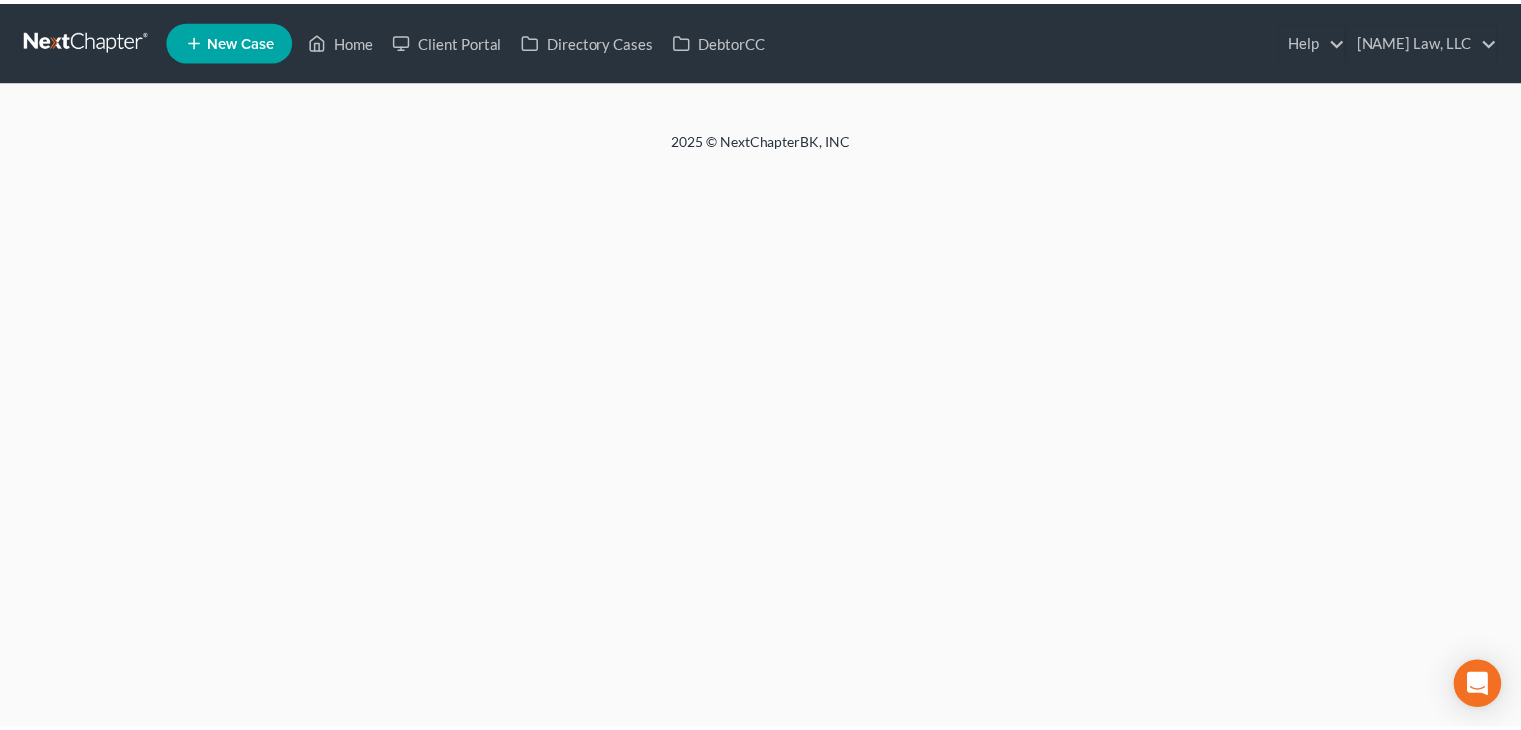 scroll, scrollTop: 0, scrollLeft: 0, axis: both 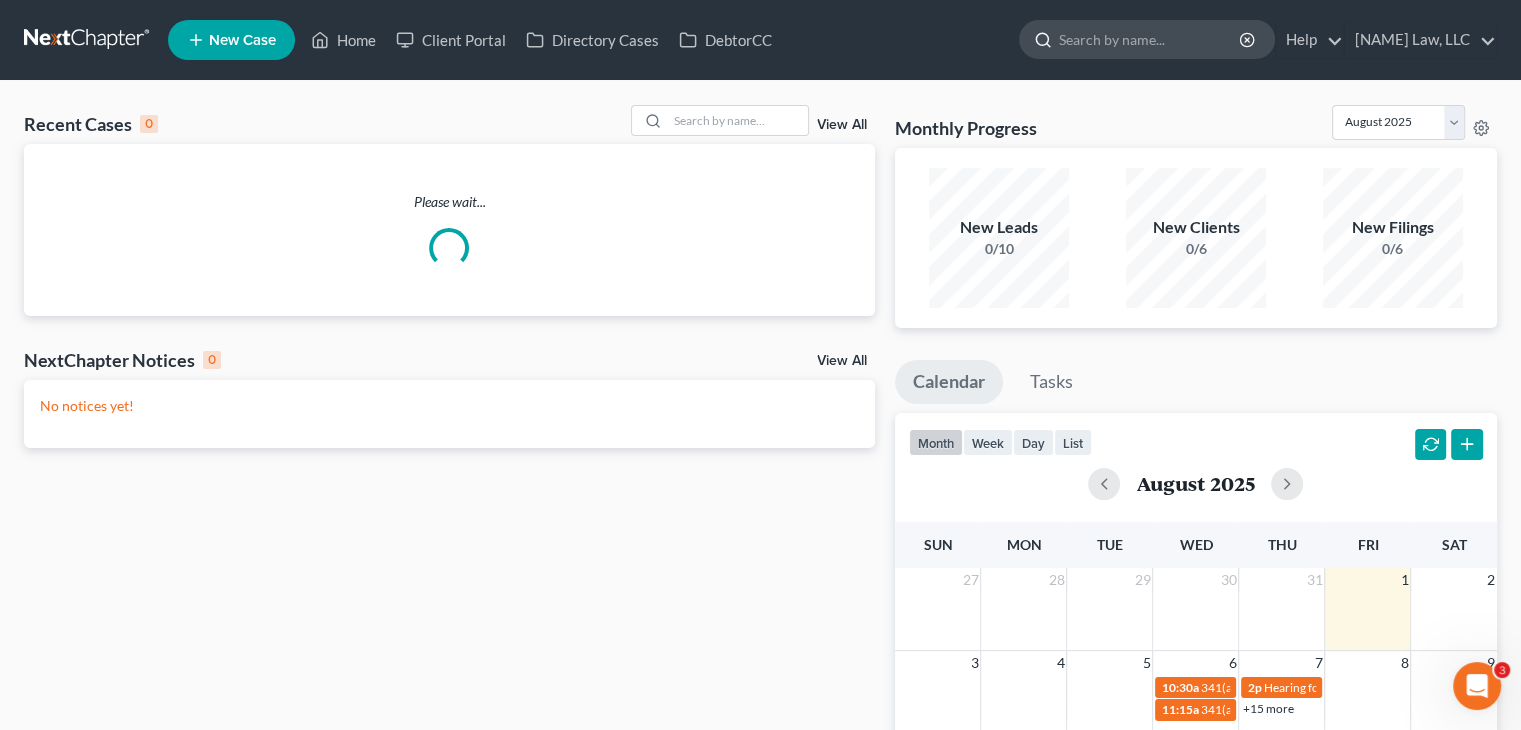 click at bounding box center [1150, 39] 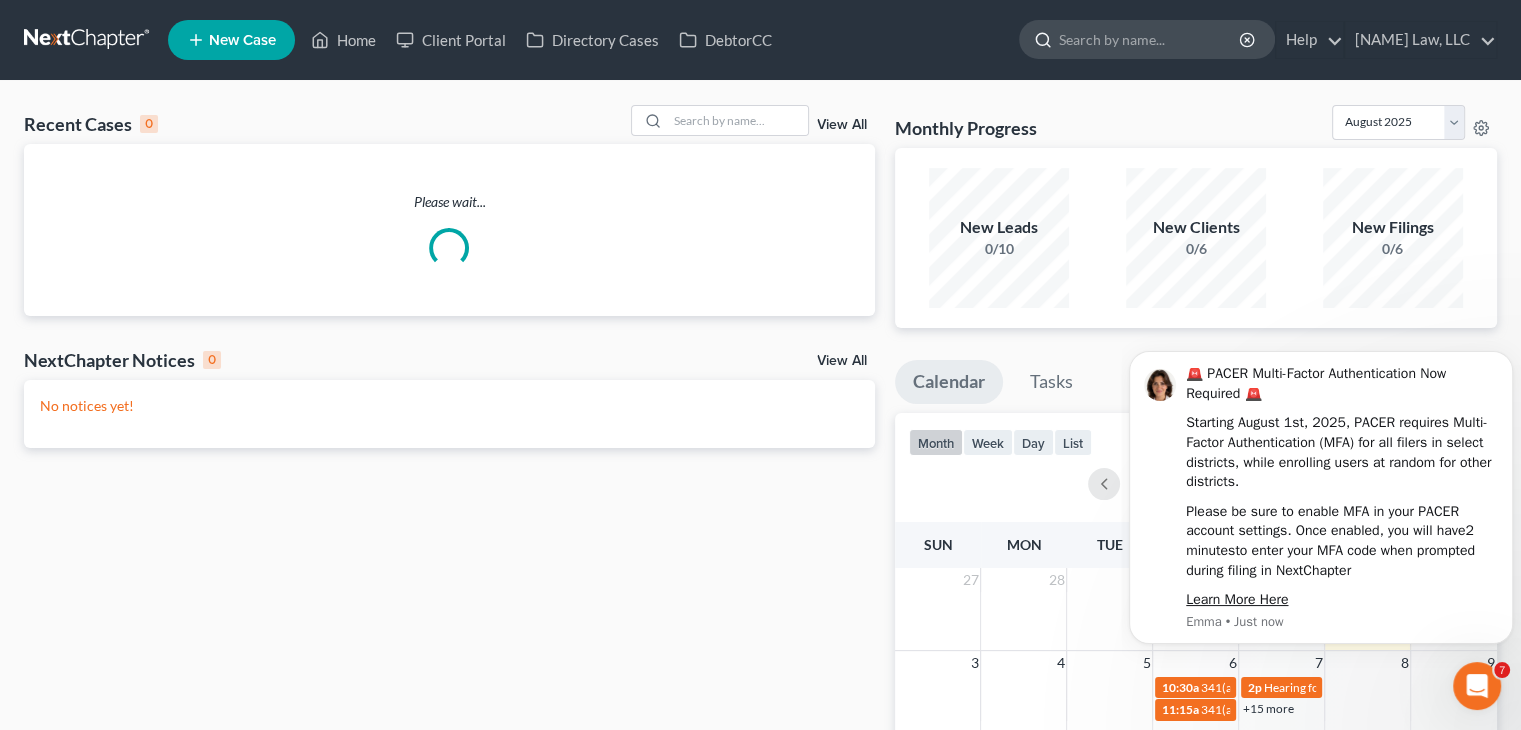 scroll, scrollTop: 0, scrollLeft: 0, axis: both 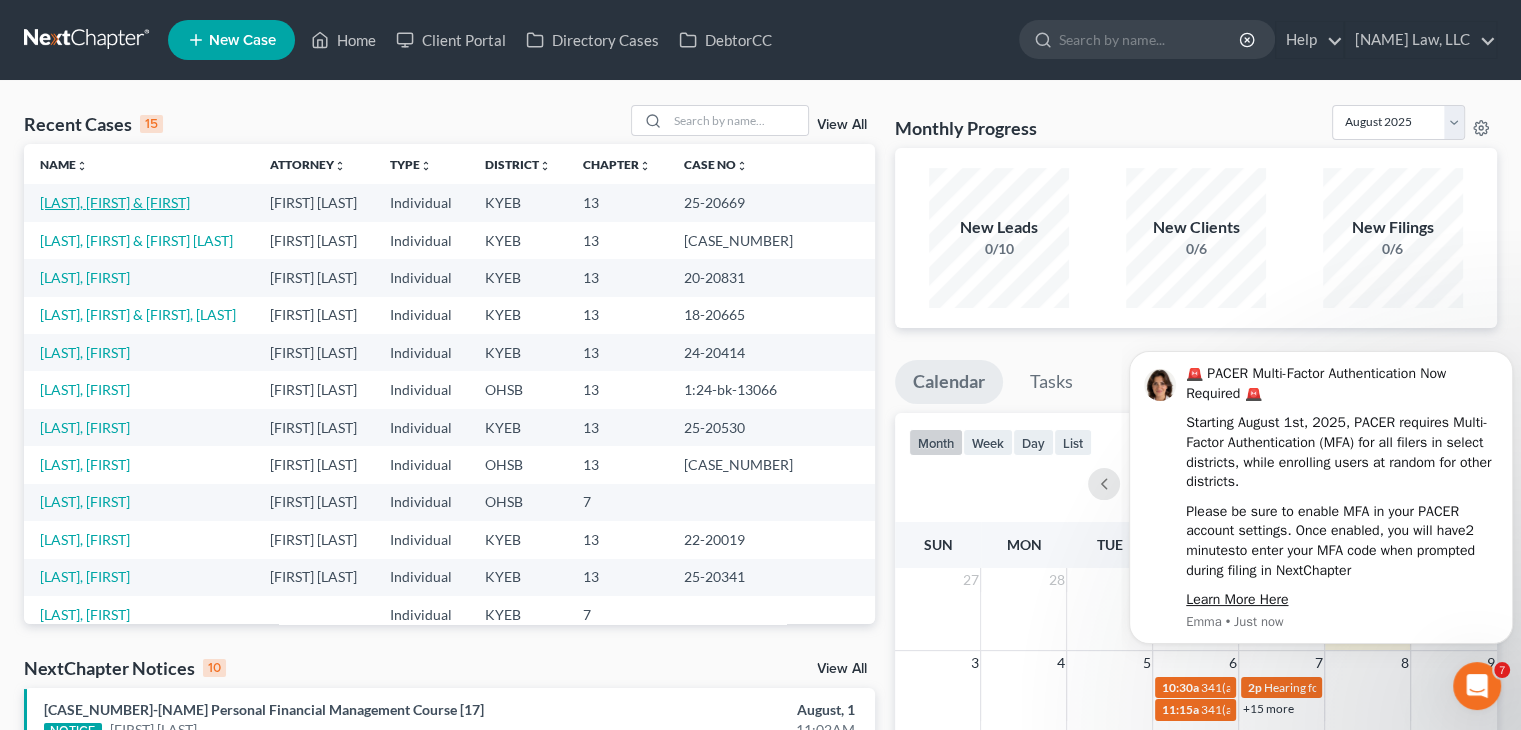click on "Tackett, Terrence & Jennifer" at bounding box center [115, 202] 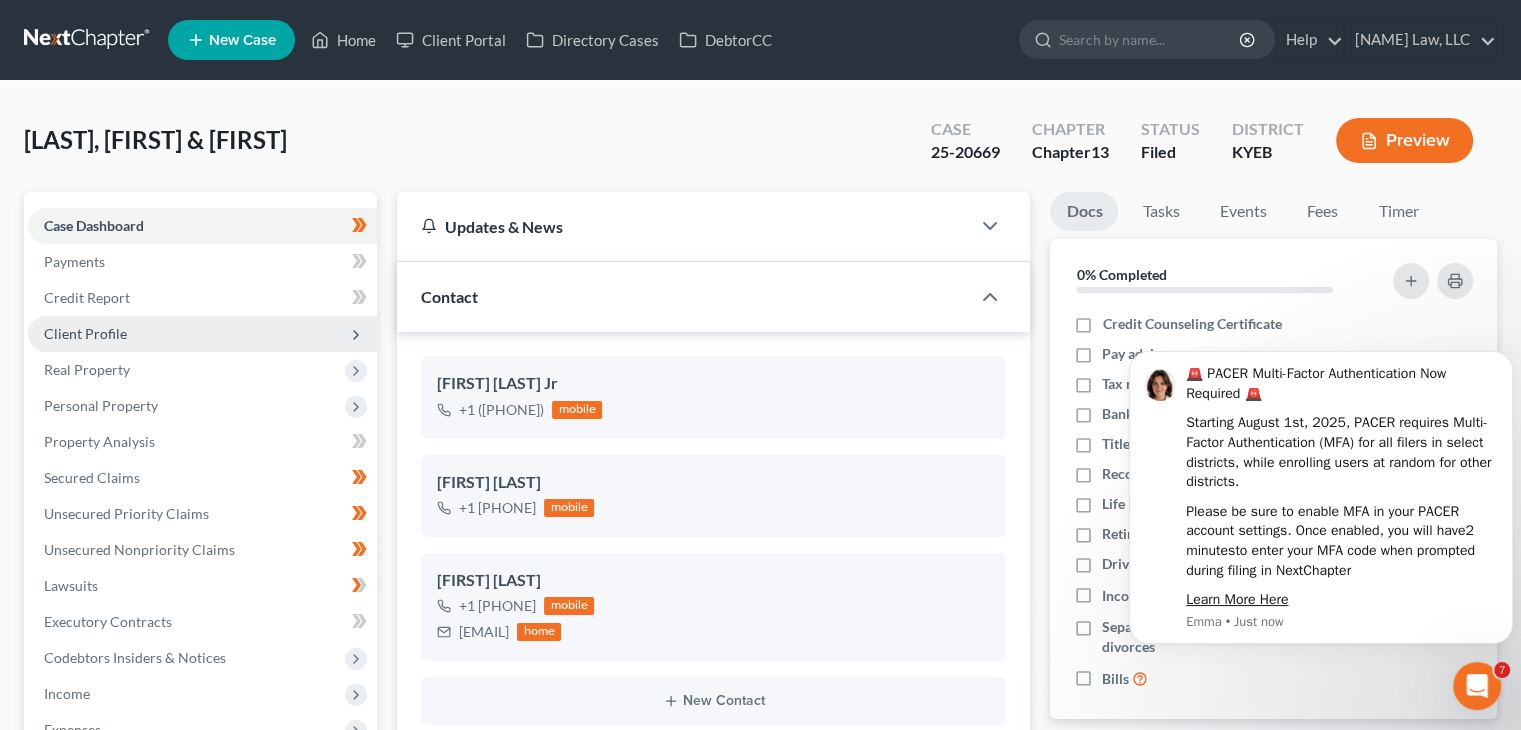 scroll, scrollTop: 436, scrollLeft: 0, axis: vertical 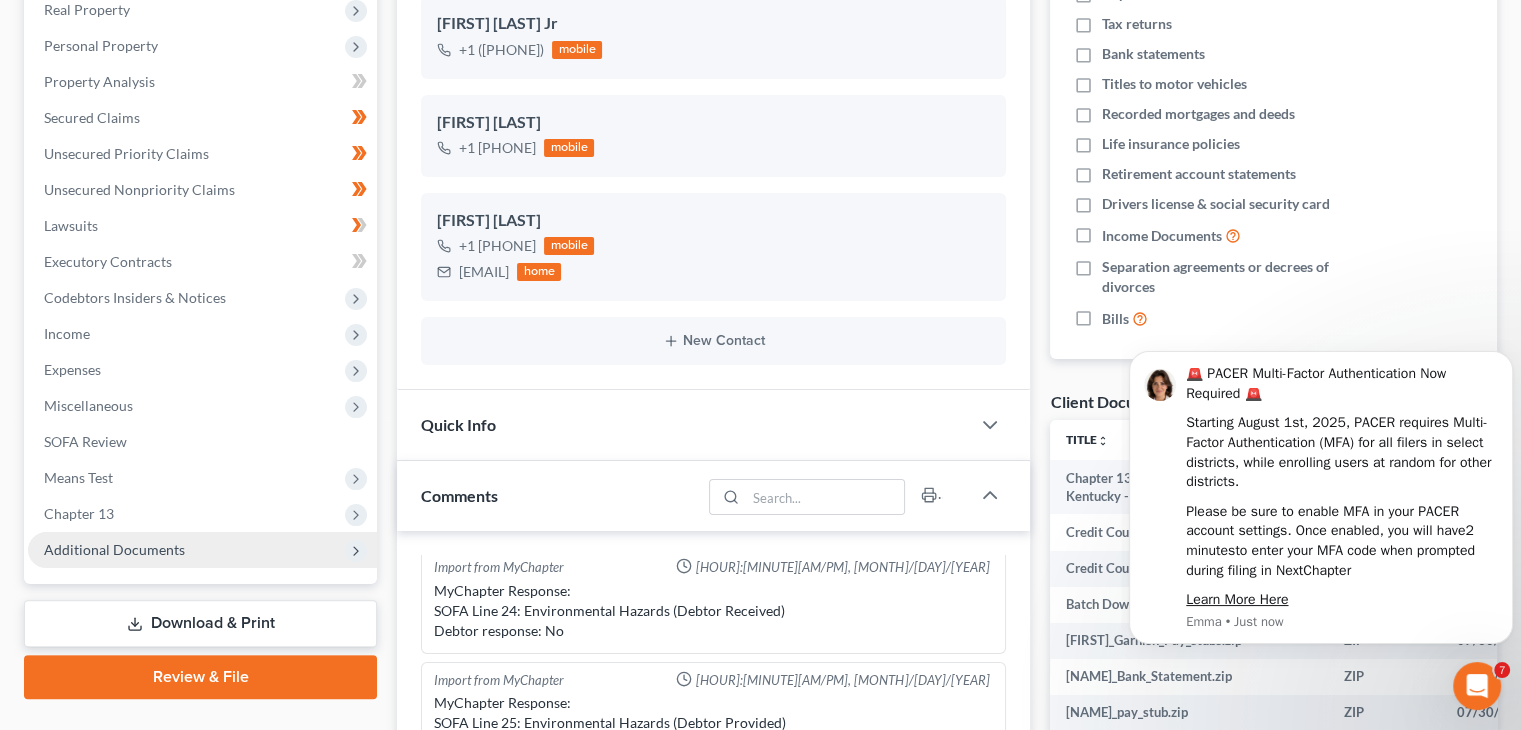 click on "Additional Documents" at bounding box center [202, 550] 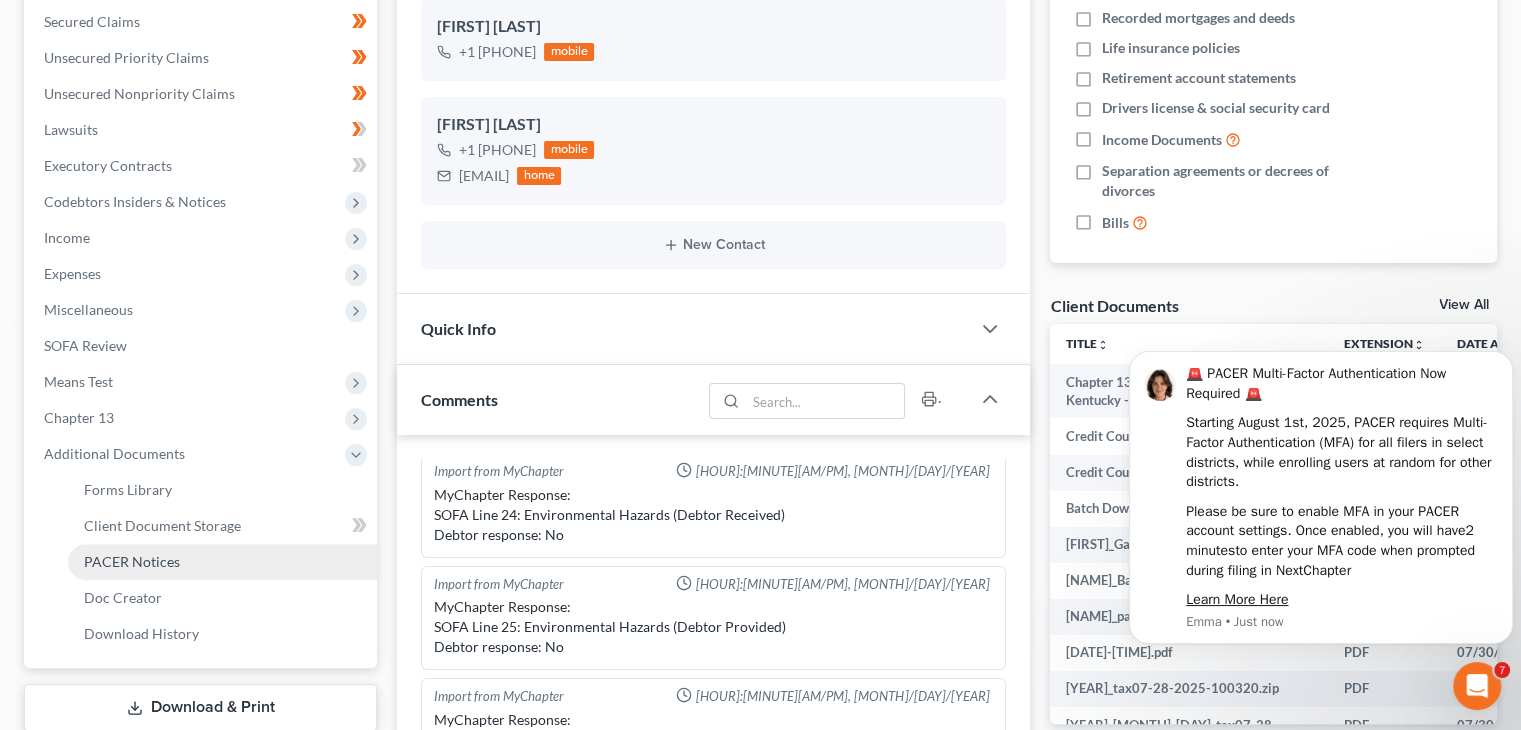click on "PACER Notices" at bounding box center [132, 561] 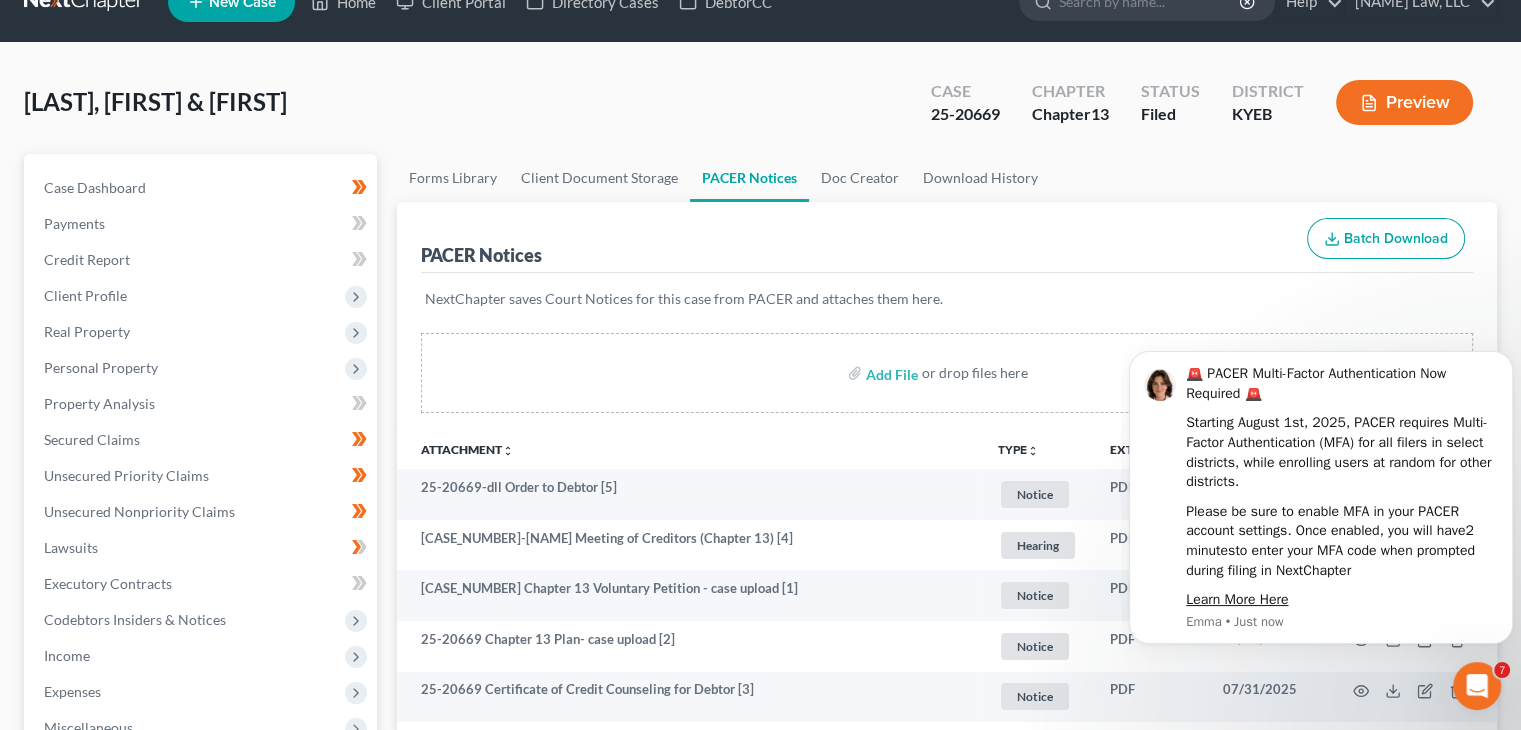 scroll, scrollTop: 0, scrollLeft: 0, axis: both 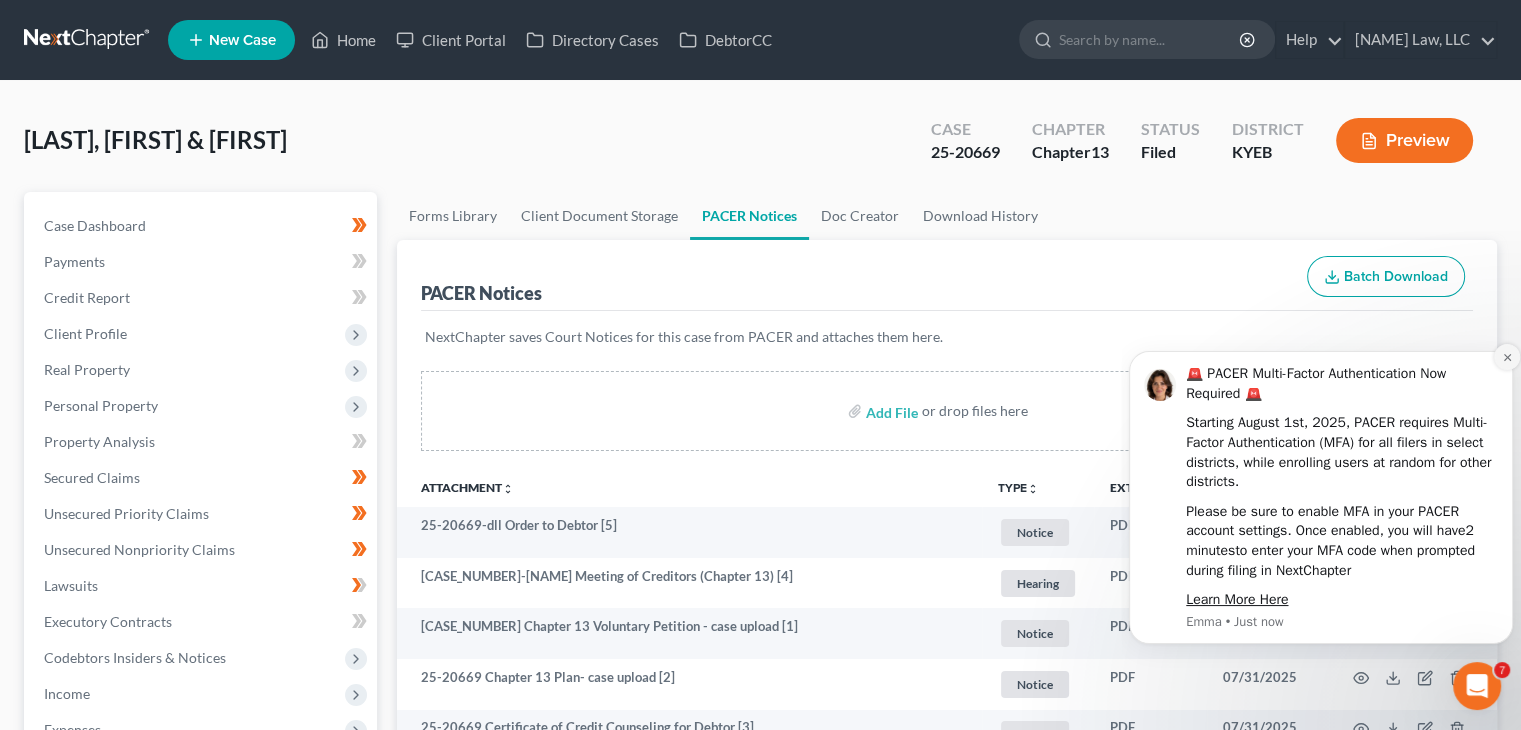 click at bounding box center (1507, 357) 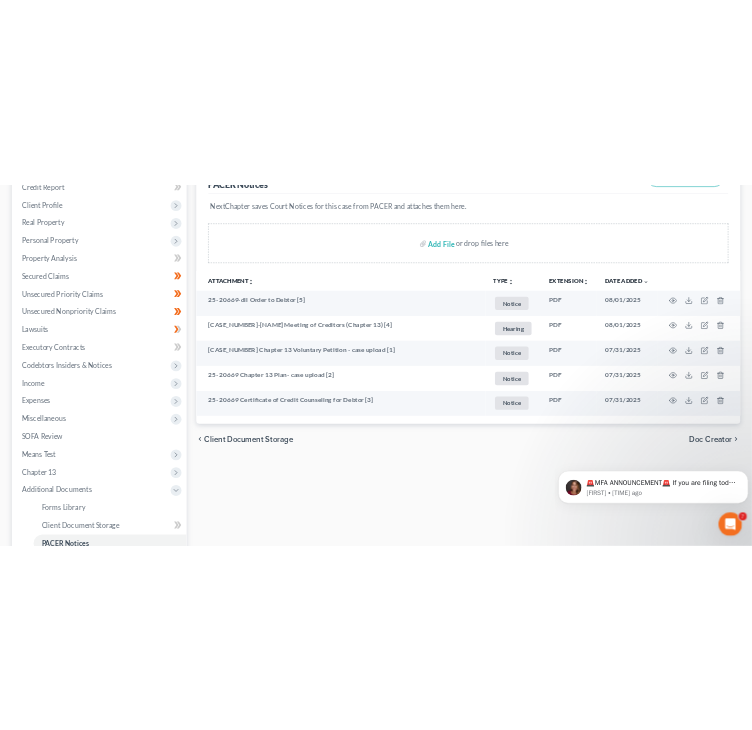 scroll, scrollTop: 295, scrollLeft: 0, axis: vertical 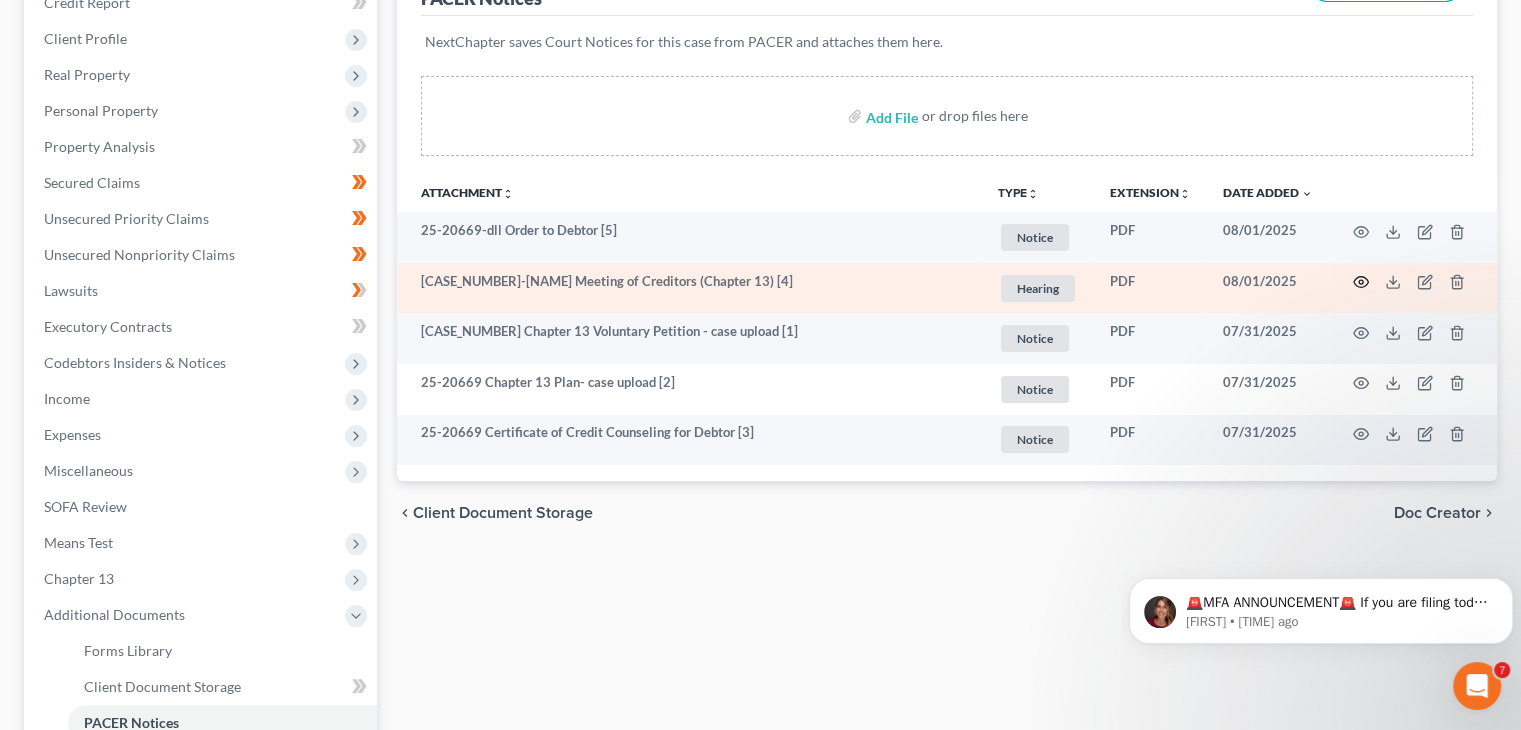 click 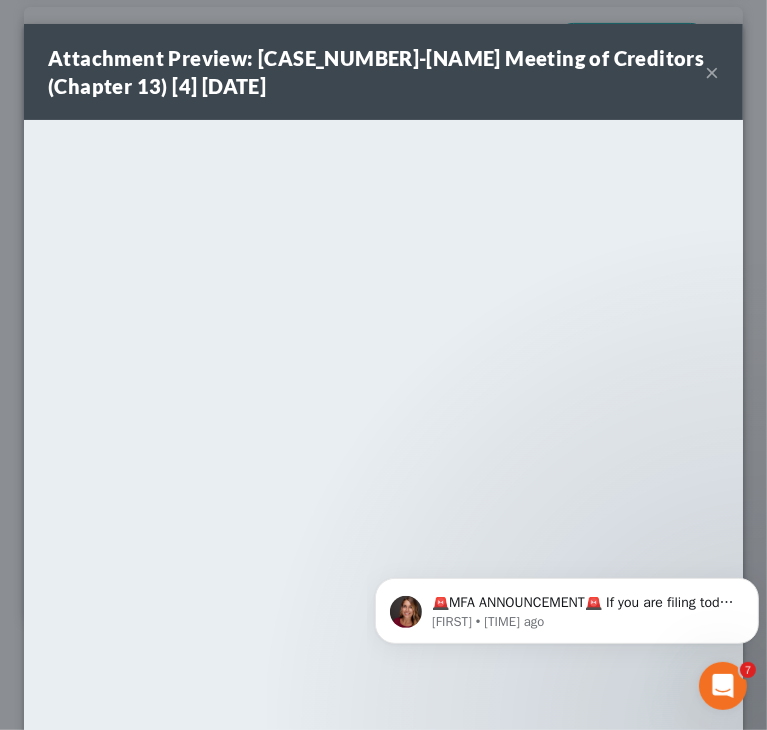 click on "Attachment Preview: 25-20669-dll Meeting of Creditors (Chapter 13) [4] 08/01/2025" at bounding box center (376, 72) 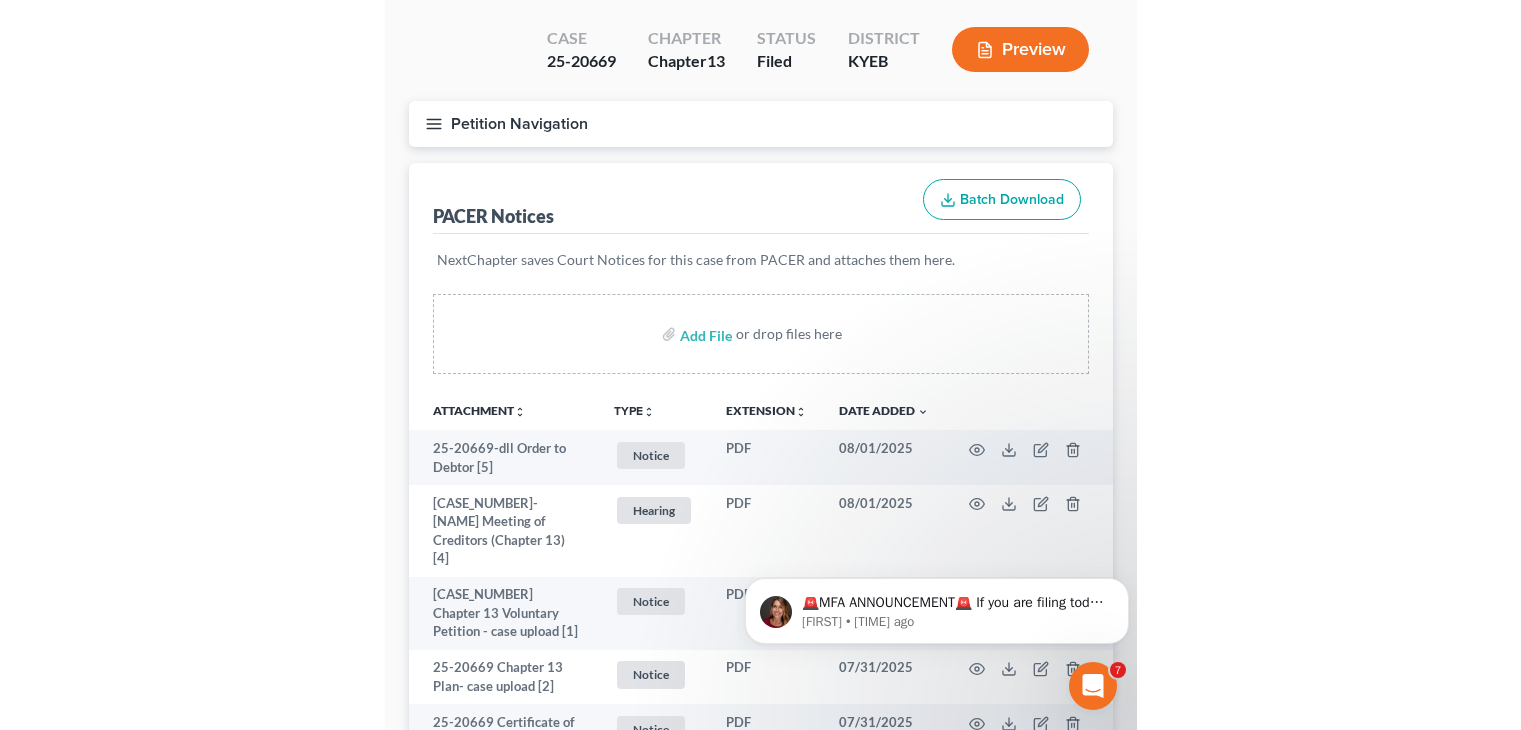 scroll, scrollTop: 91, scrollLeft: 0, axis: vertical 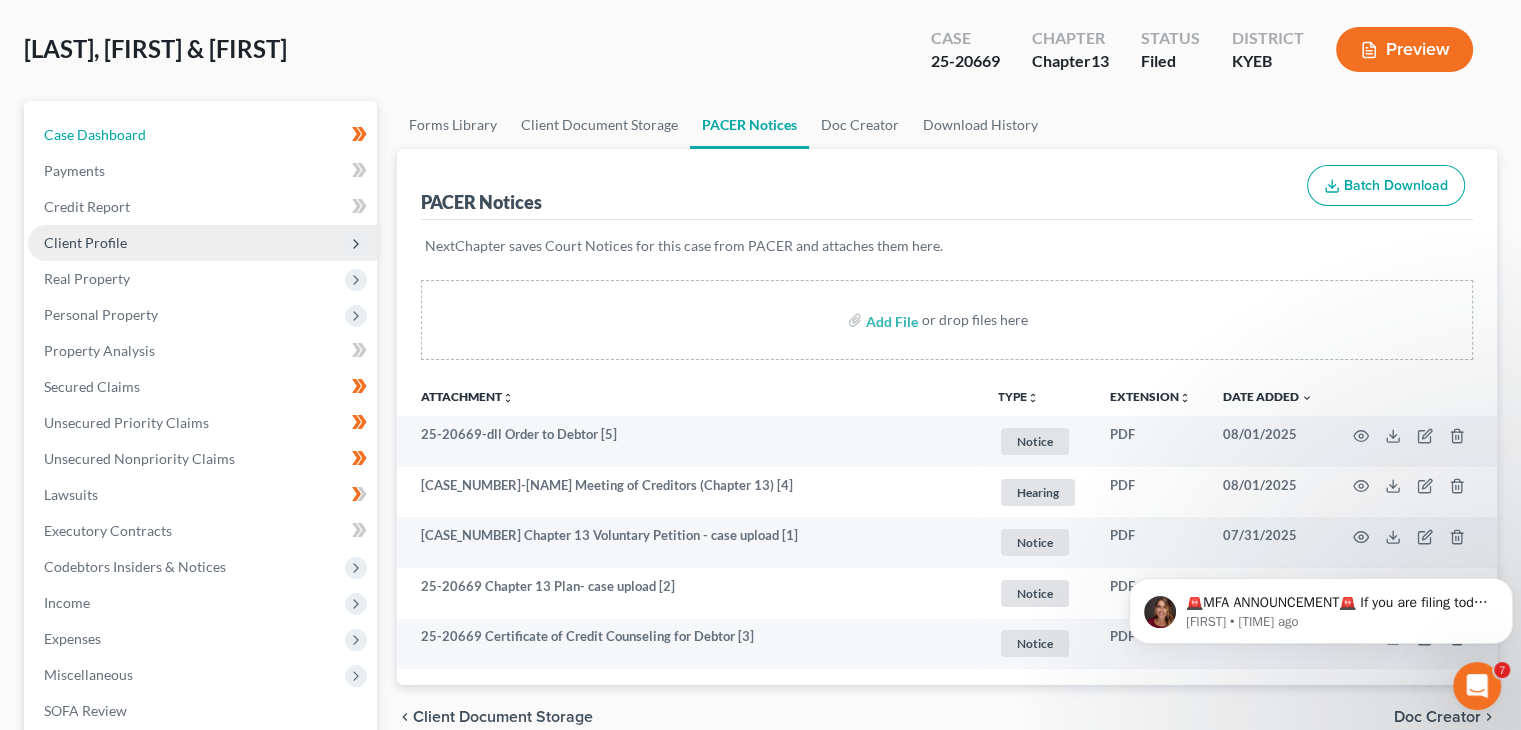 drag, startPoint x: 145, startPoint y: 131, endPoint x: 368, endPoint y: 253, distance: 254.19087 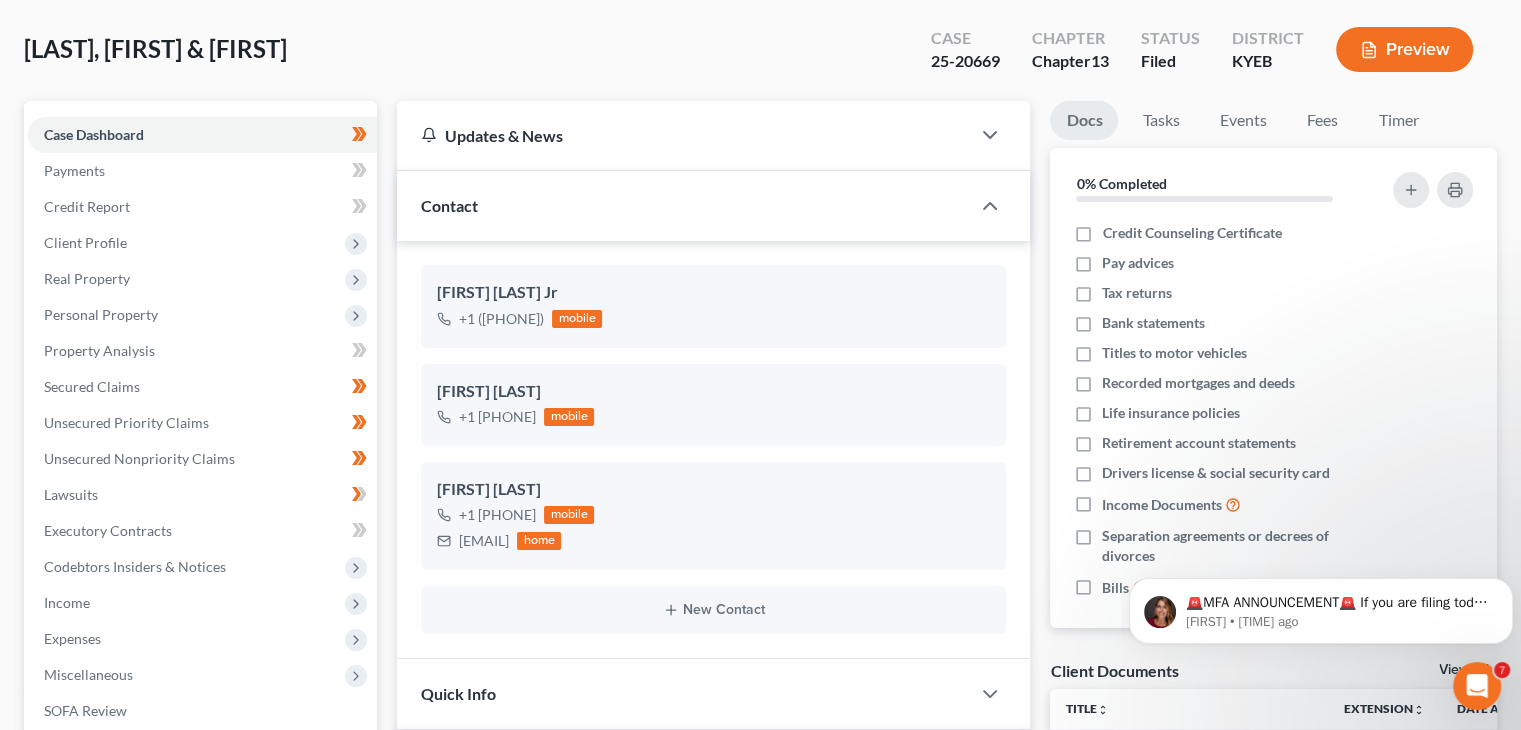 scroll, scrollTop: 0, scrollLeft: 0, axis: both 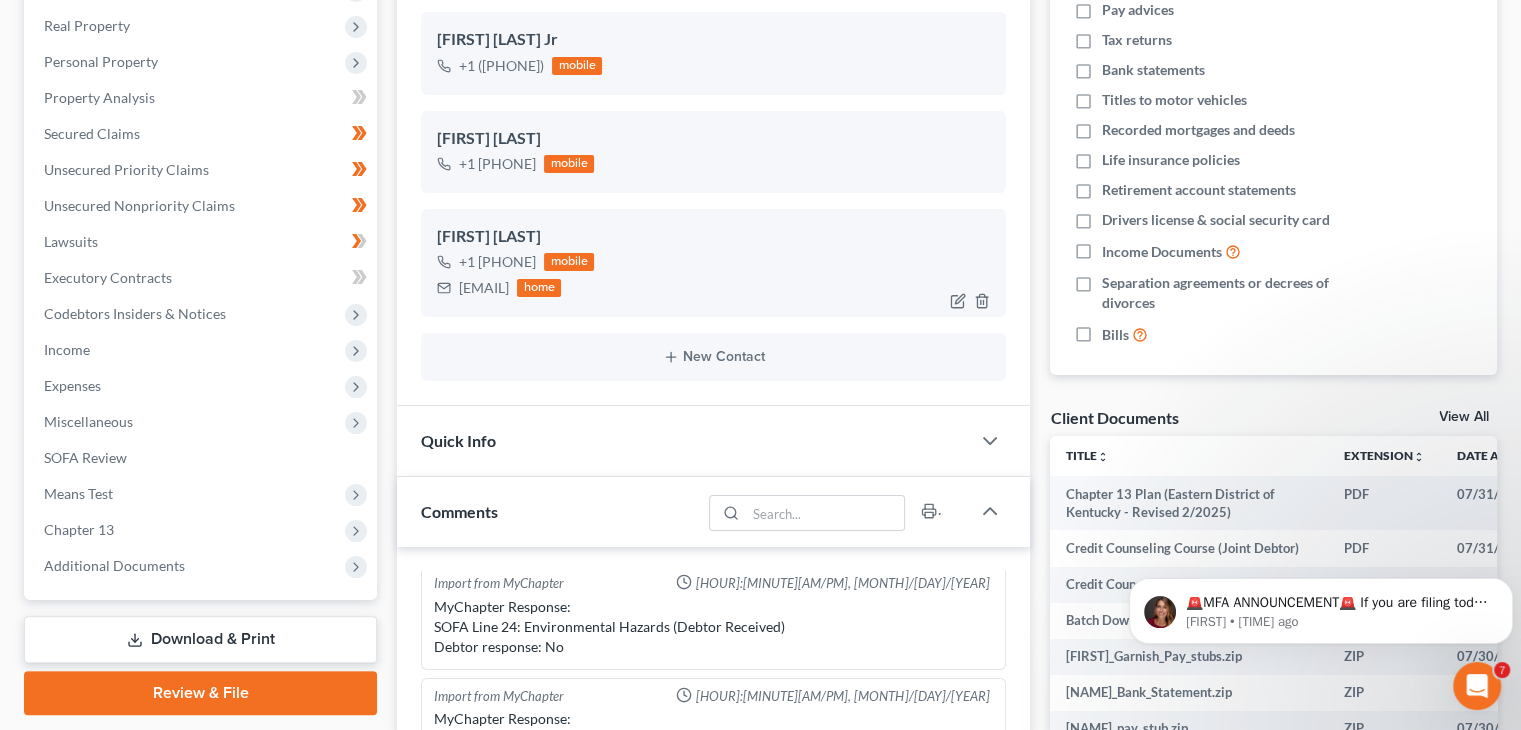 drag, startPoint x: 600, startPoint y: 288, endPoint x: 454, endPoint y: 296, distance: 146.21901 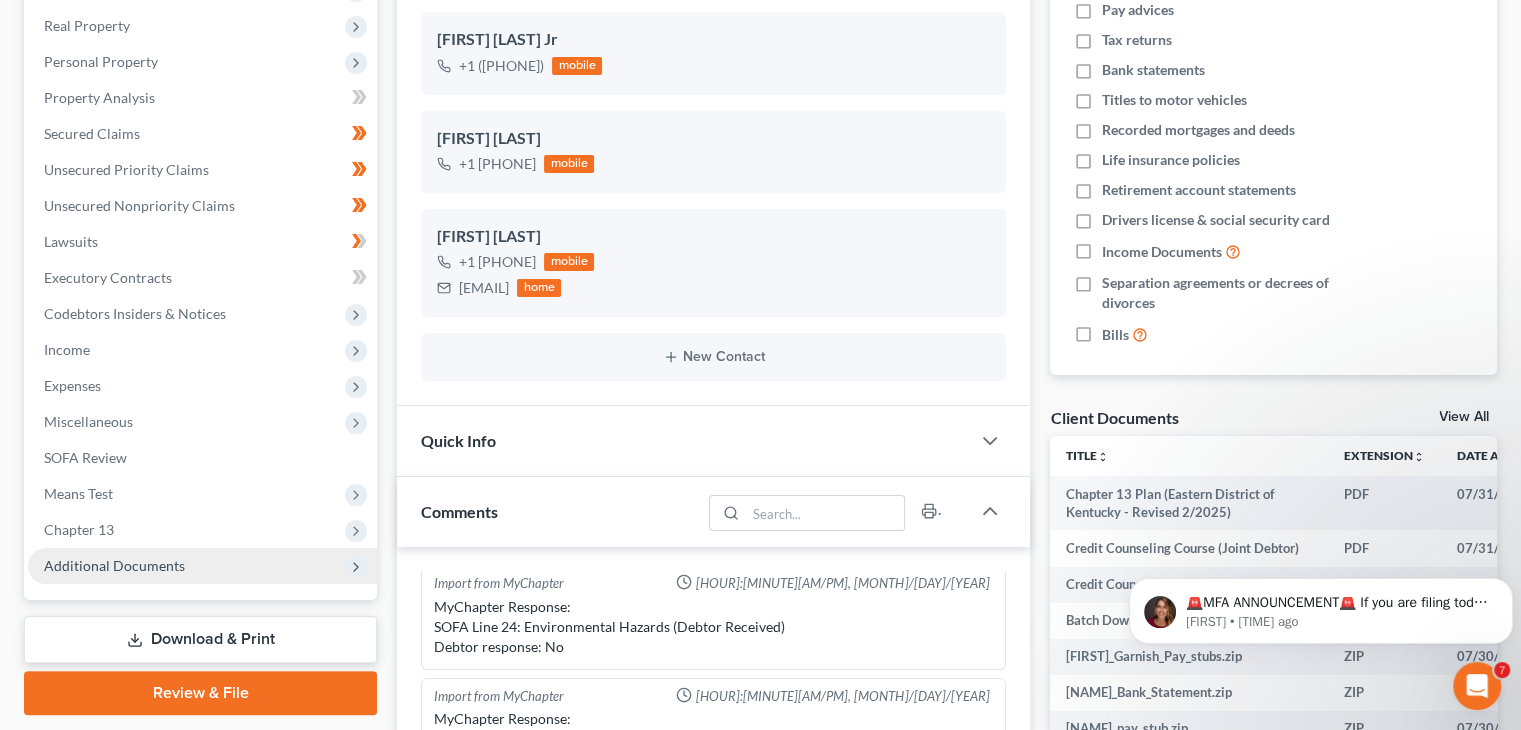 click on "Additional Documents" at bounding box center (202, 566) 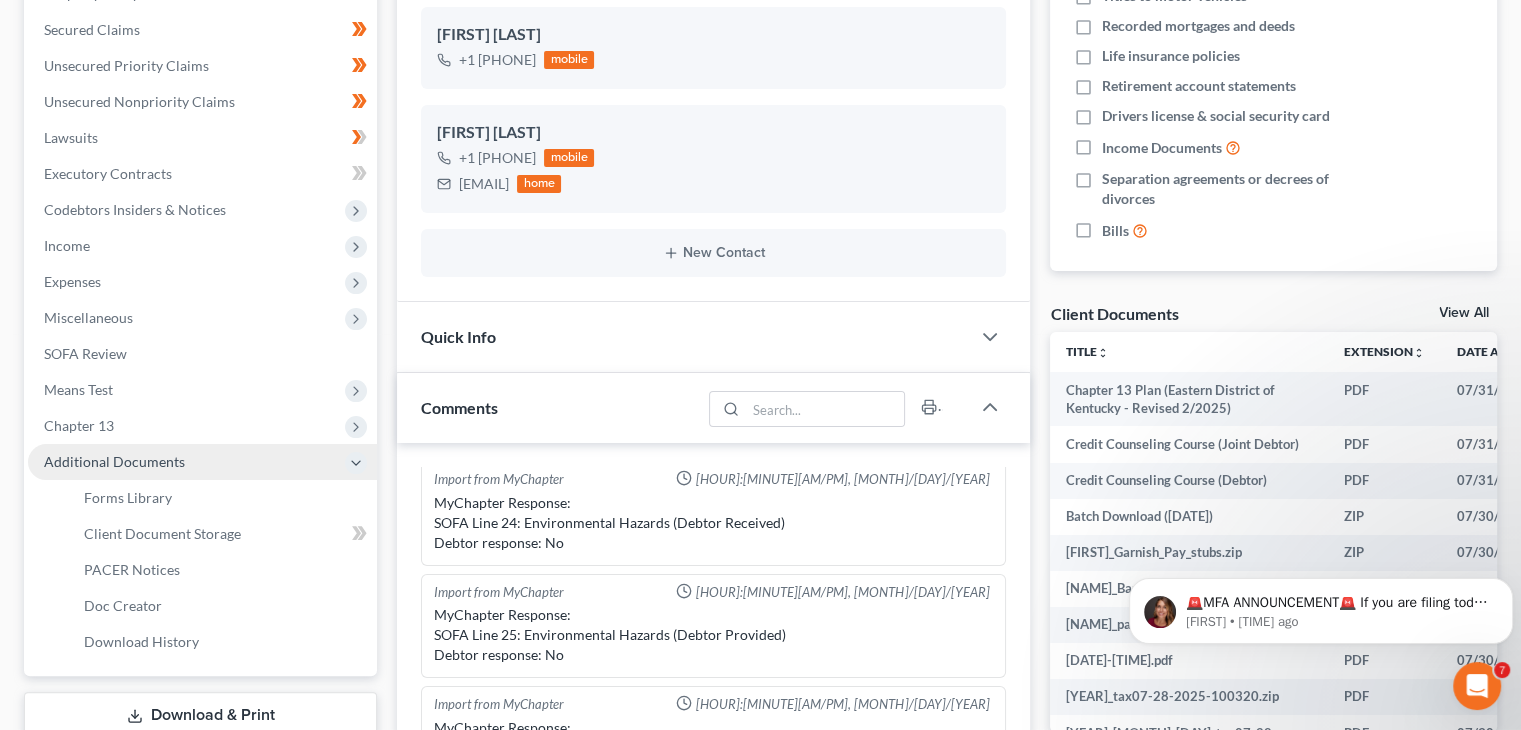 scroll, scrollTop: 448, scrollLeft: 0, axis: vertical 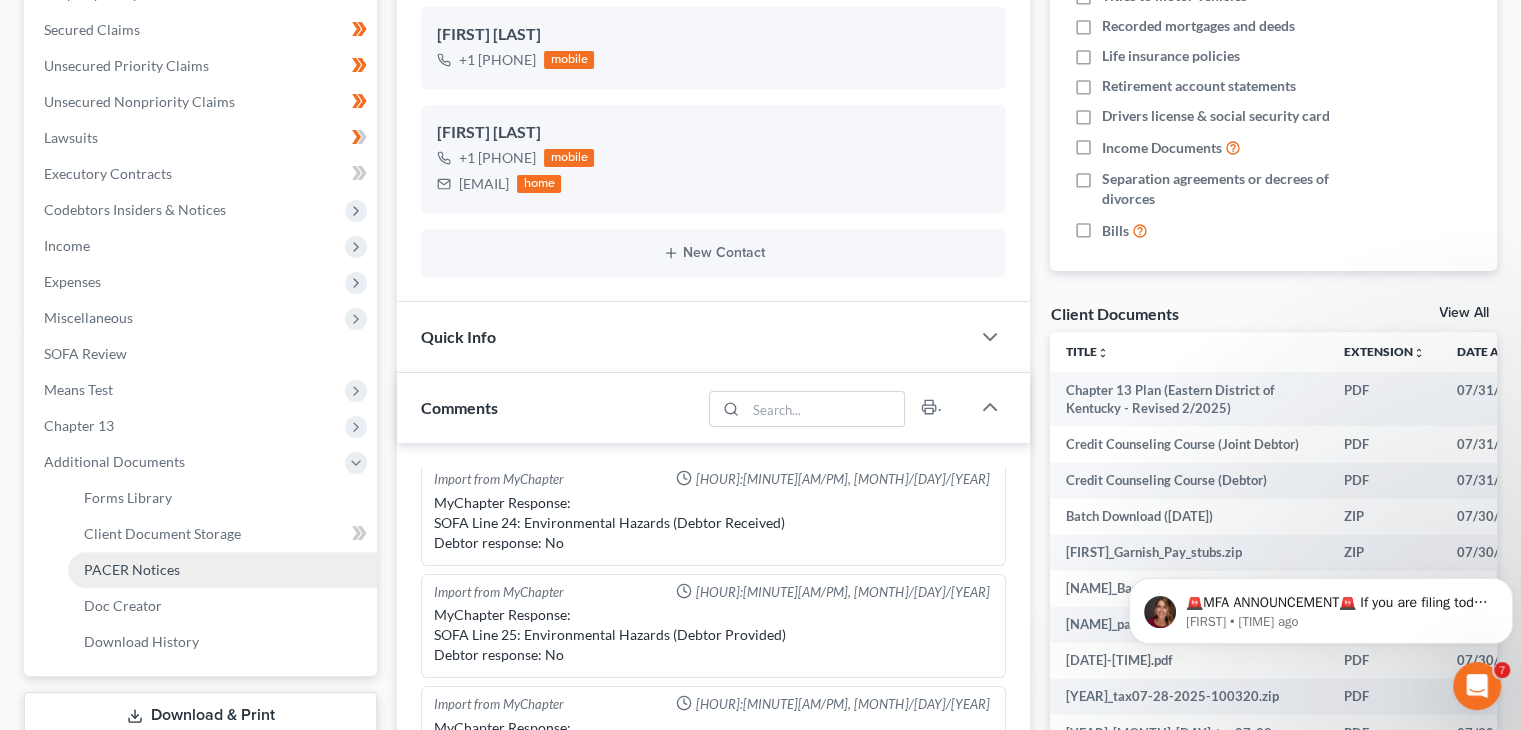 click on "PACER Notices" at bounding box center [132, 569] 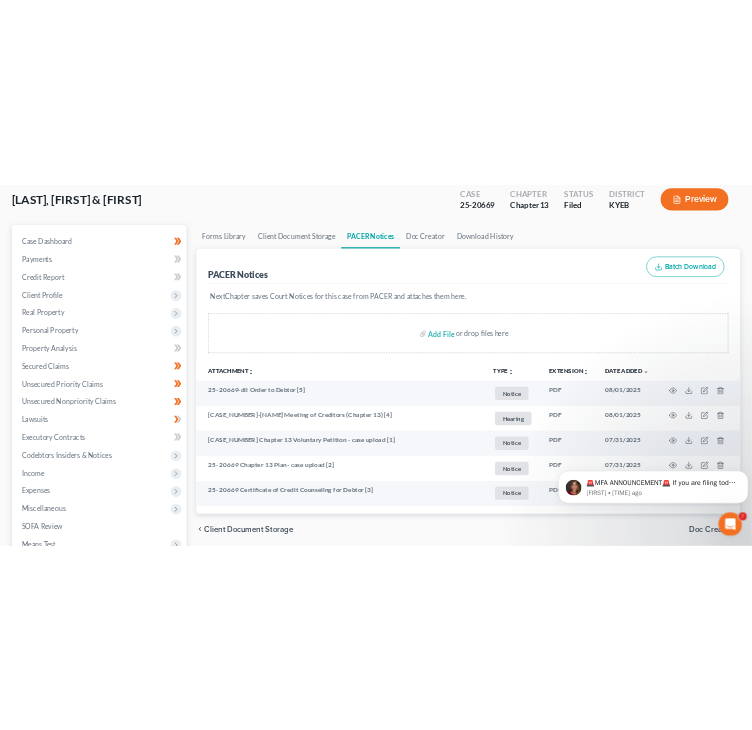 scroll, scrollTop: 128, scrollLeft: 0, axis: vertical 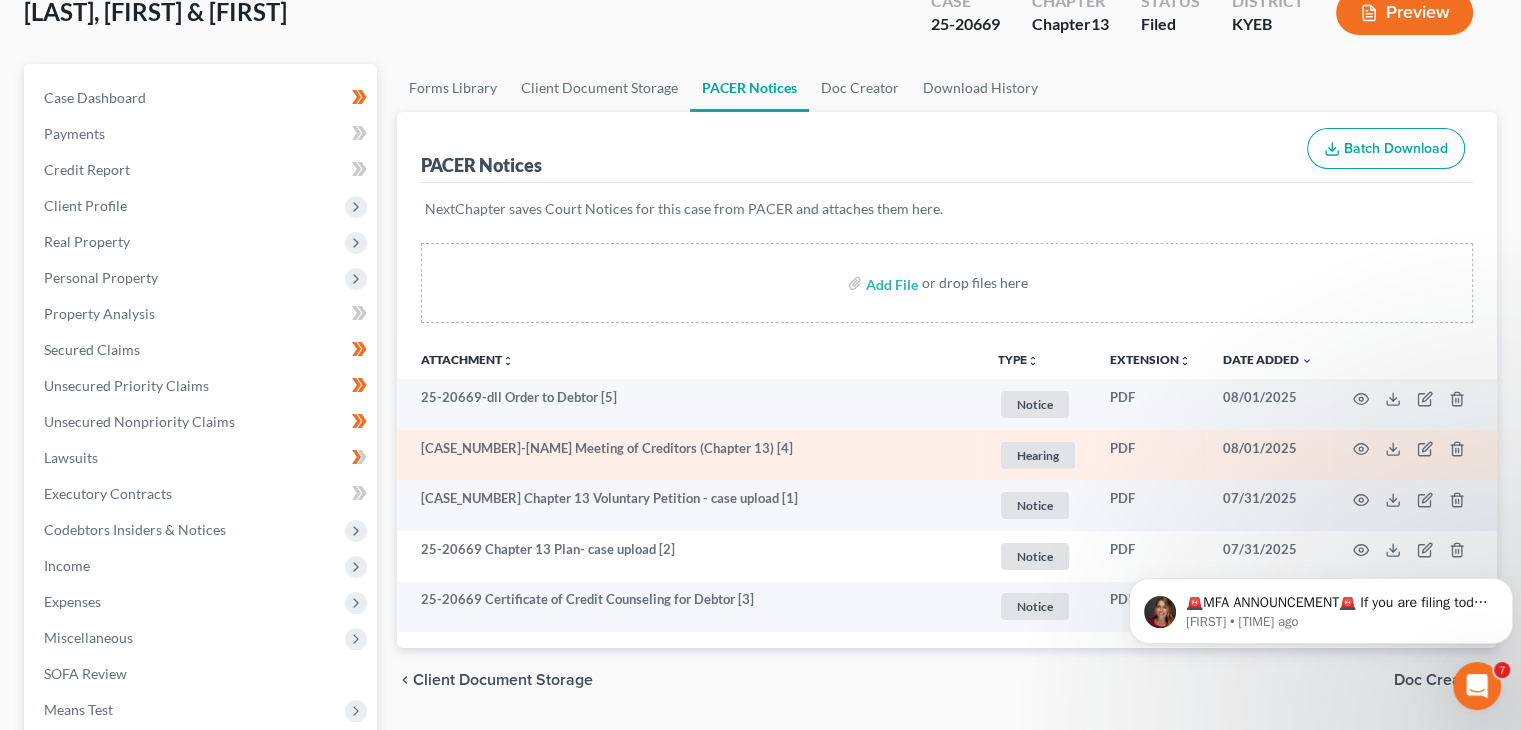 click at bounding box center [1413, 455] 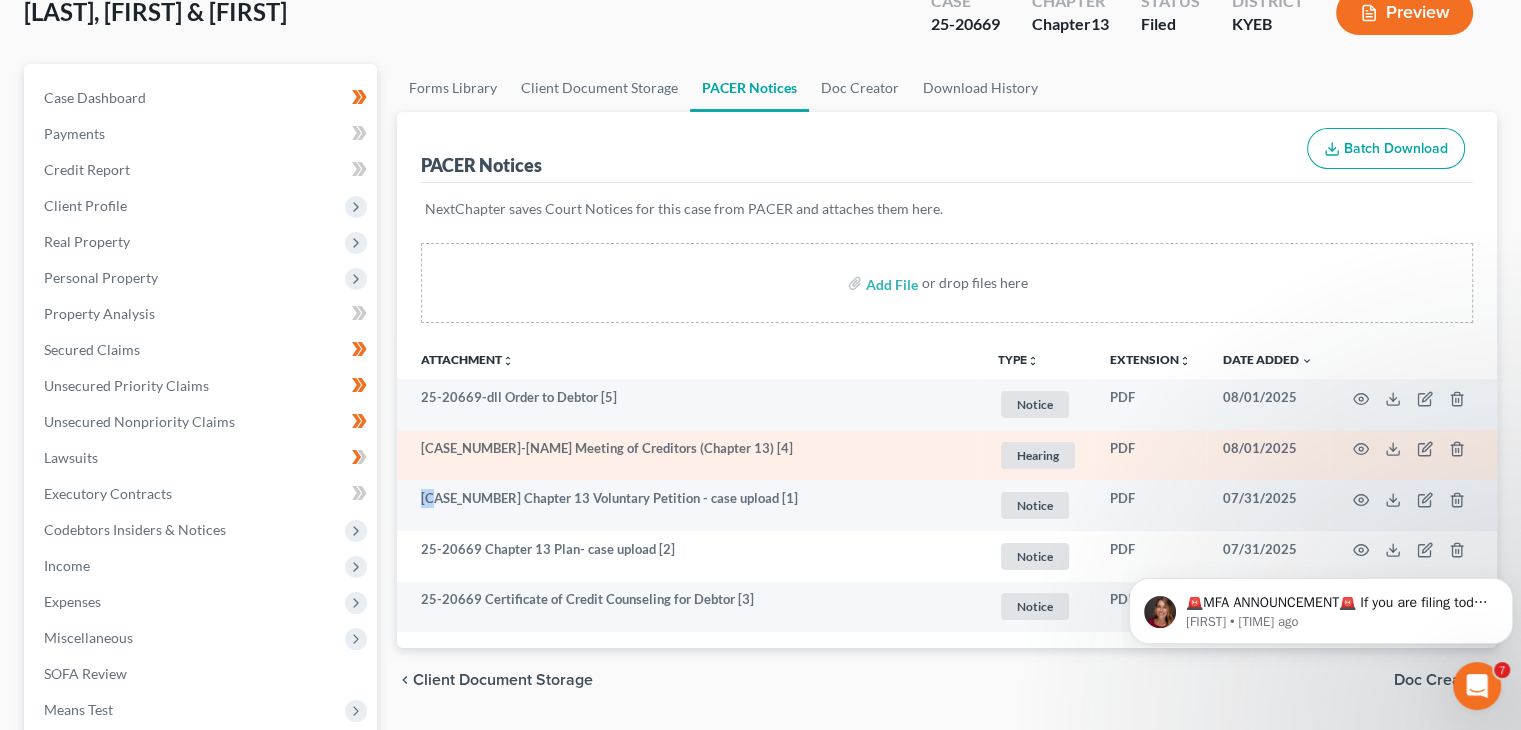click at bounding box center (1413, 455) 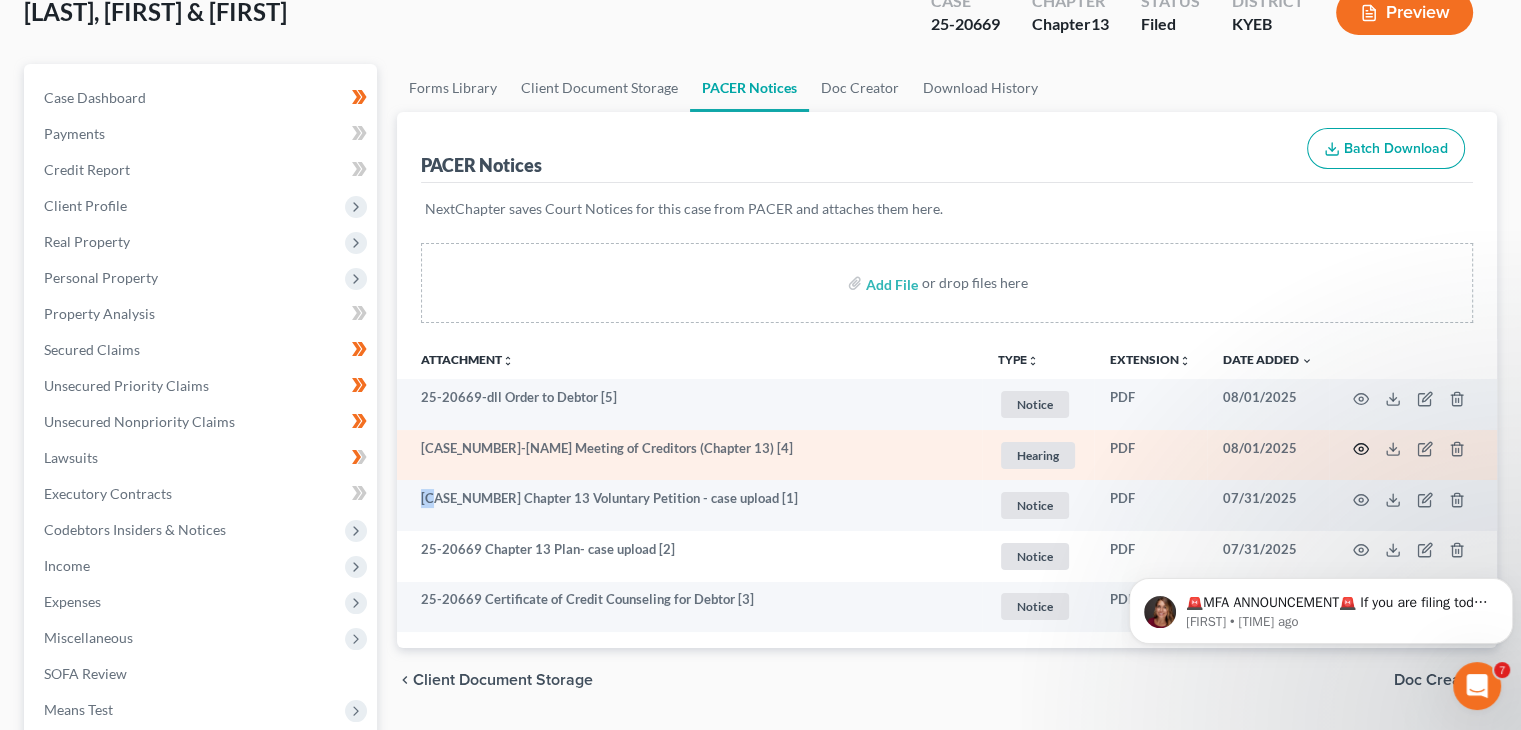 click 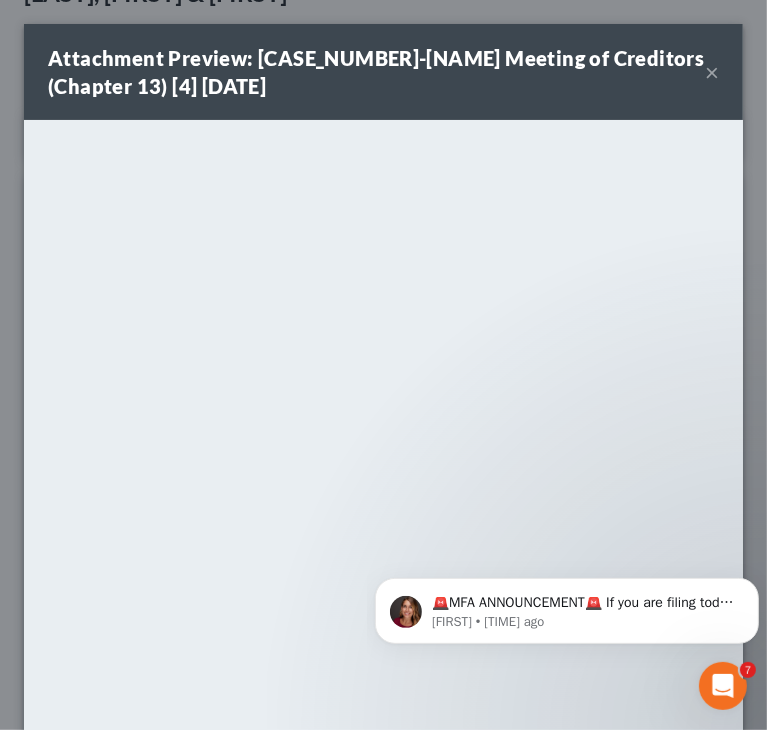 click on "×" at bounding box center [712, 72] 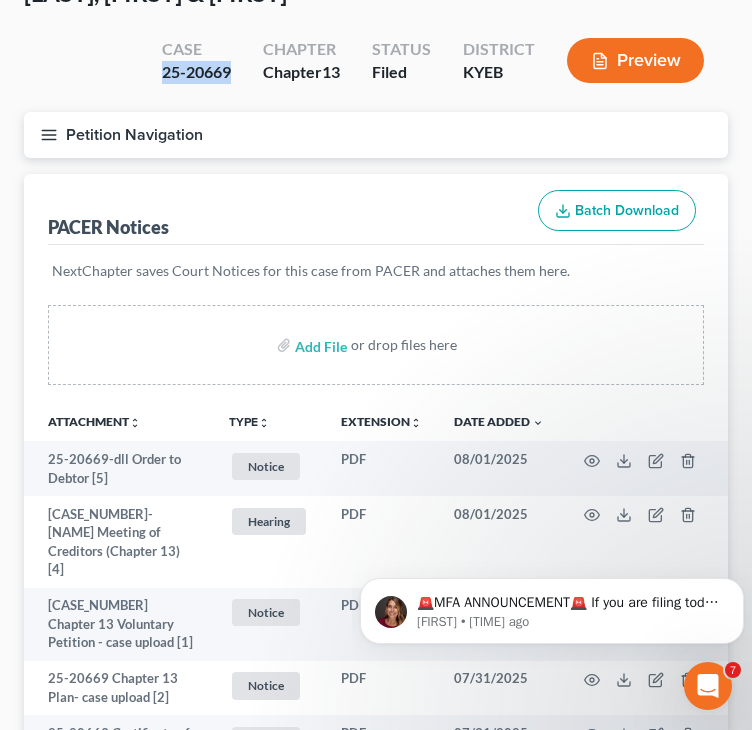 drag, startPoint x: 244, startPoint y: 72, endPoint x: 162, endPoint y: 69, distance: 82.05486 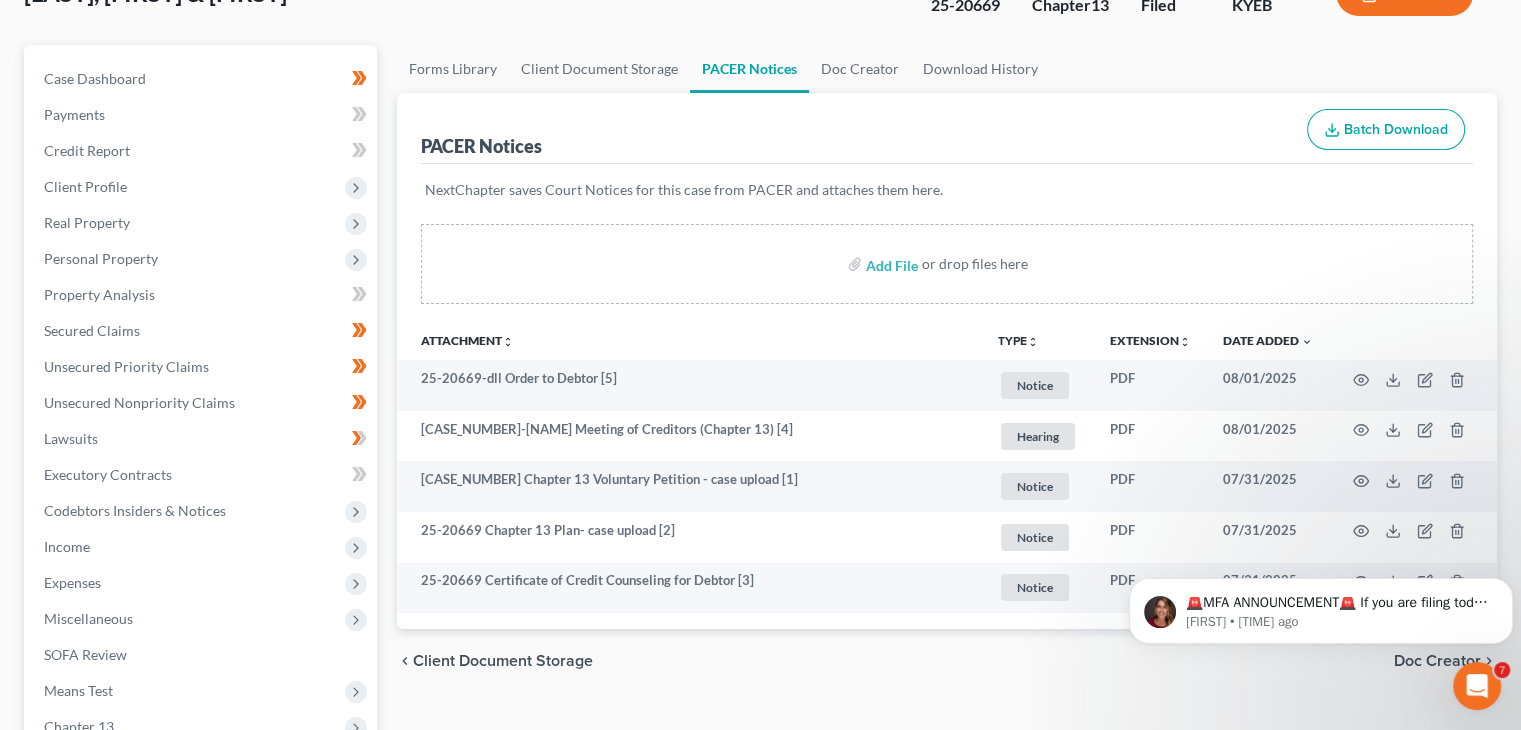 click on "Add File
or drop files here" at bounding box center (947, 264) 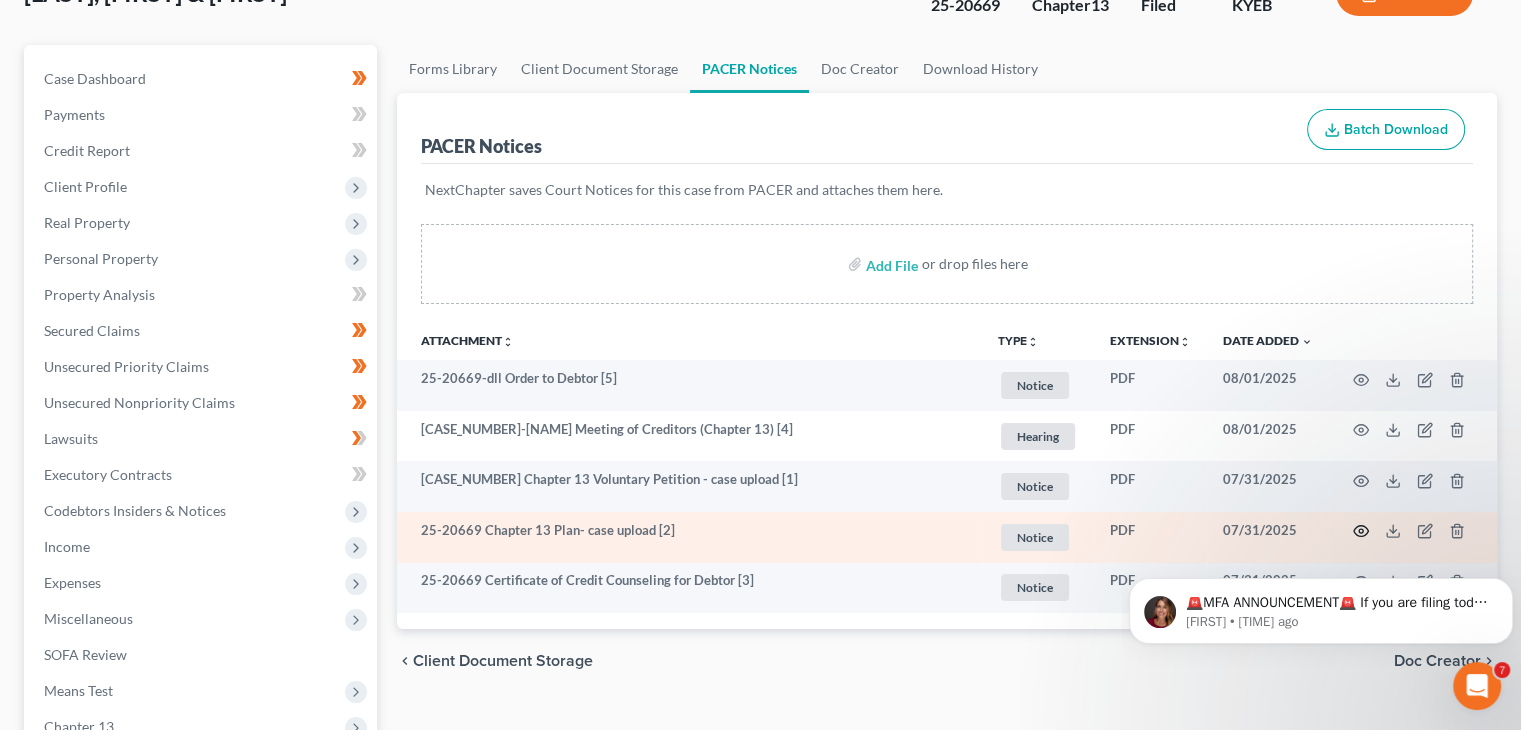 click 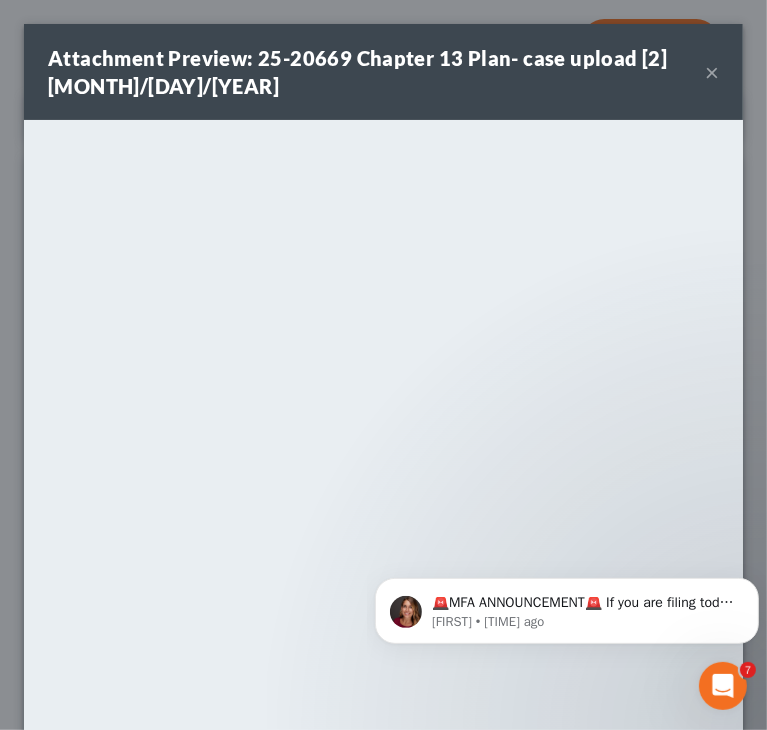 click on "×" at bounding box center (712, 72) 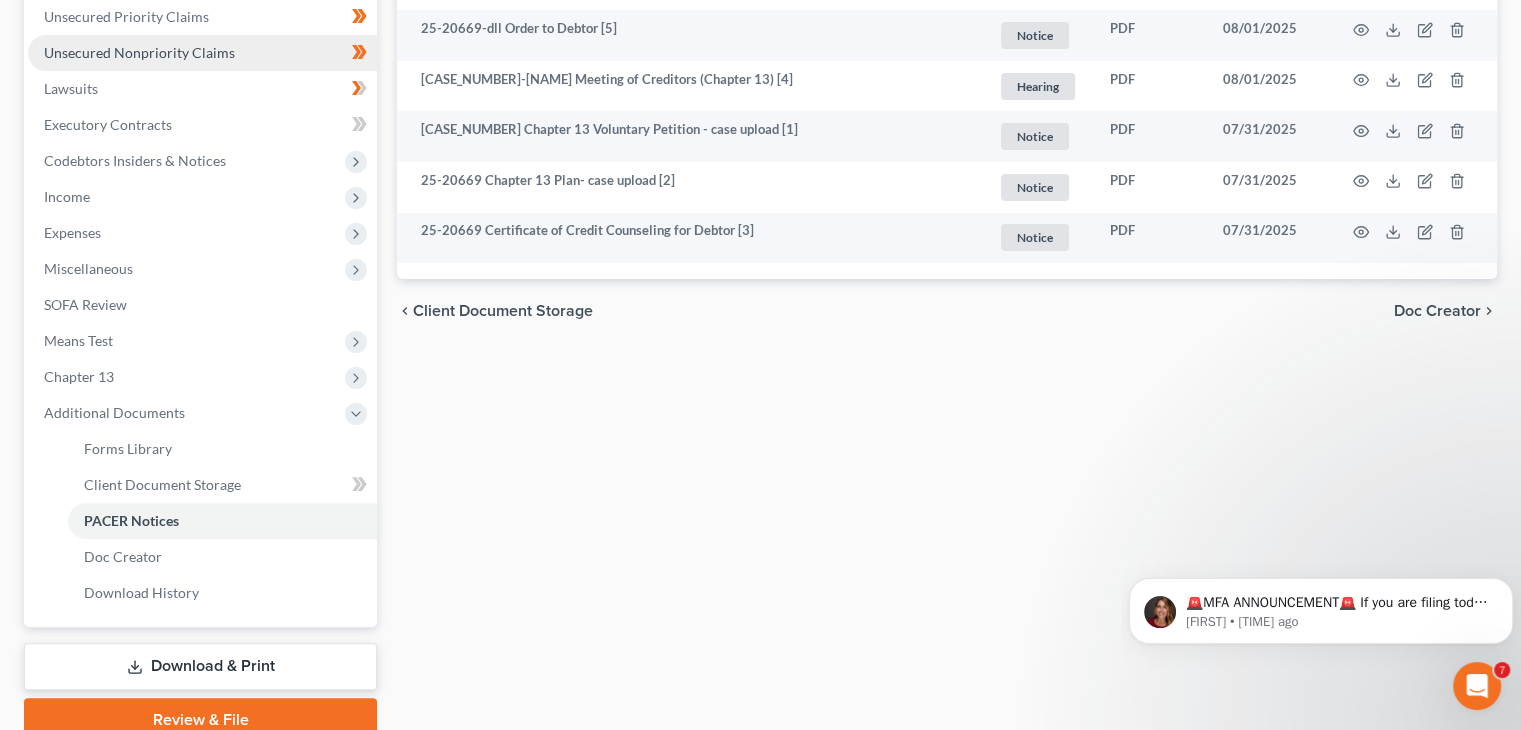 scroll, scrollTop: 584, scrollLeft: 0, axis: vertical 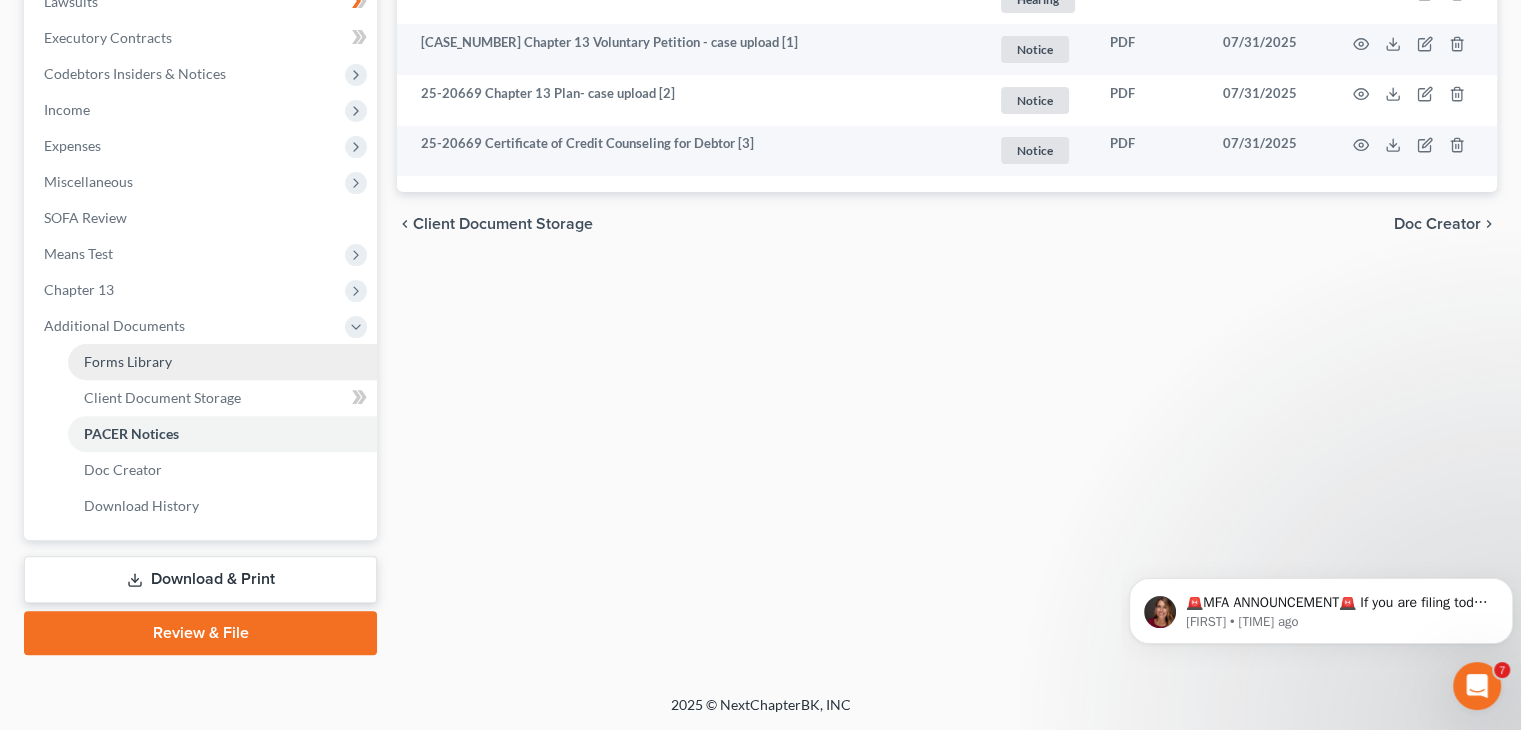 click on "Forms Library" at bounding box center [128, 361] 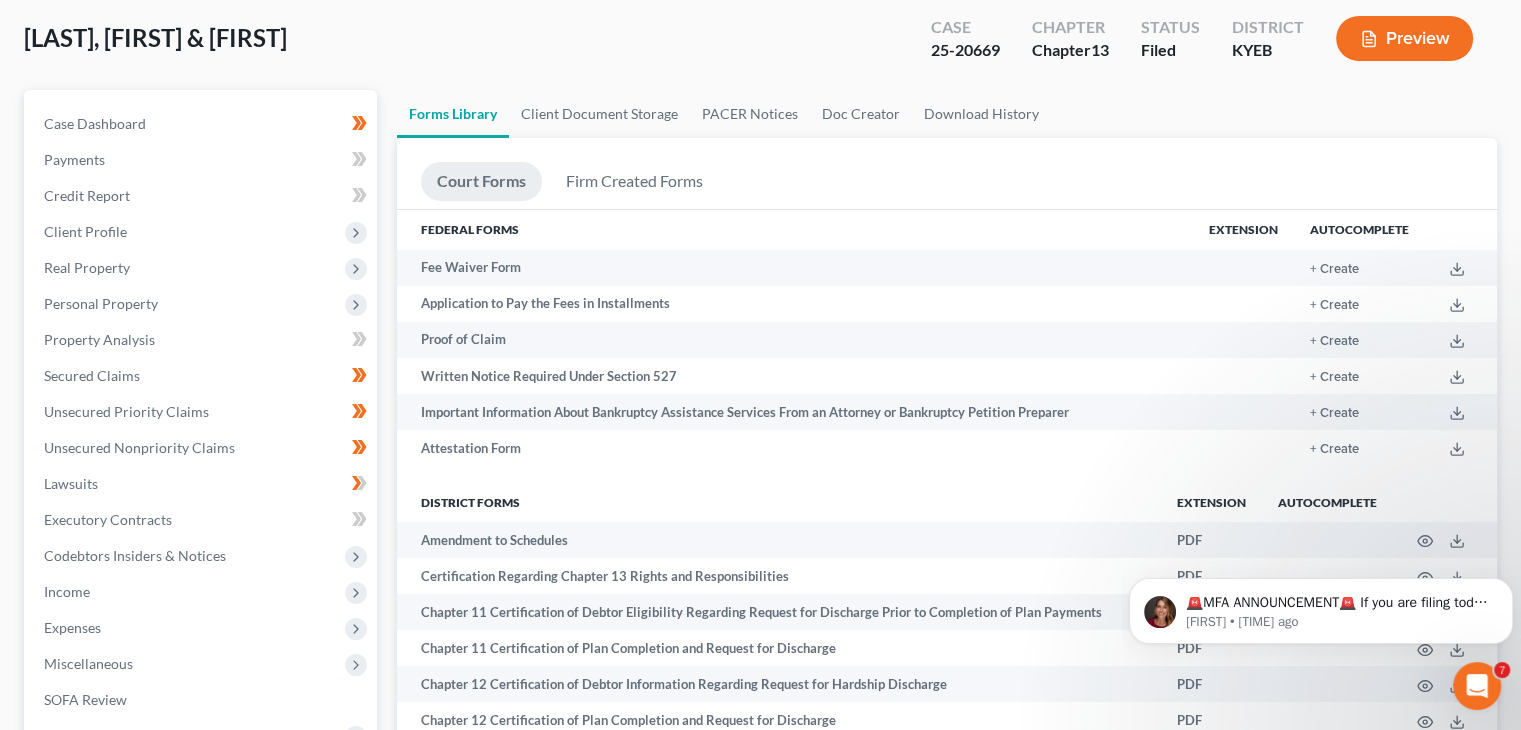 scroll, scrollTop: 100, scrollLeft: 0, axis: vertical 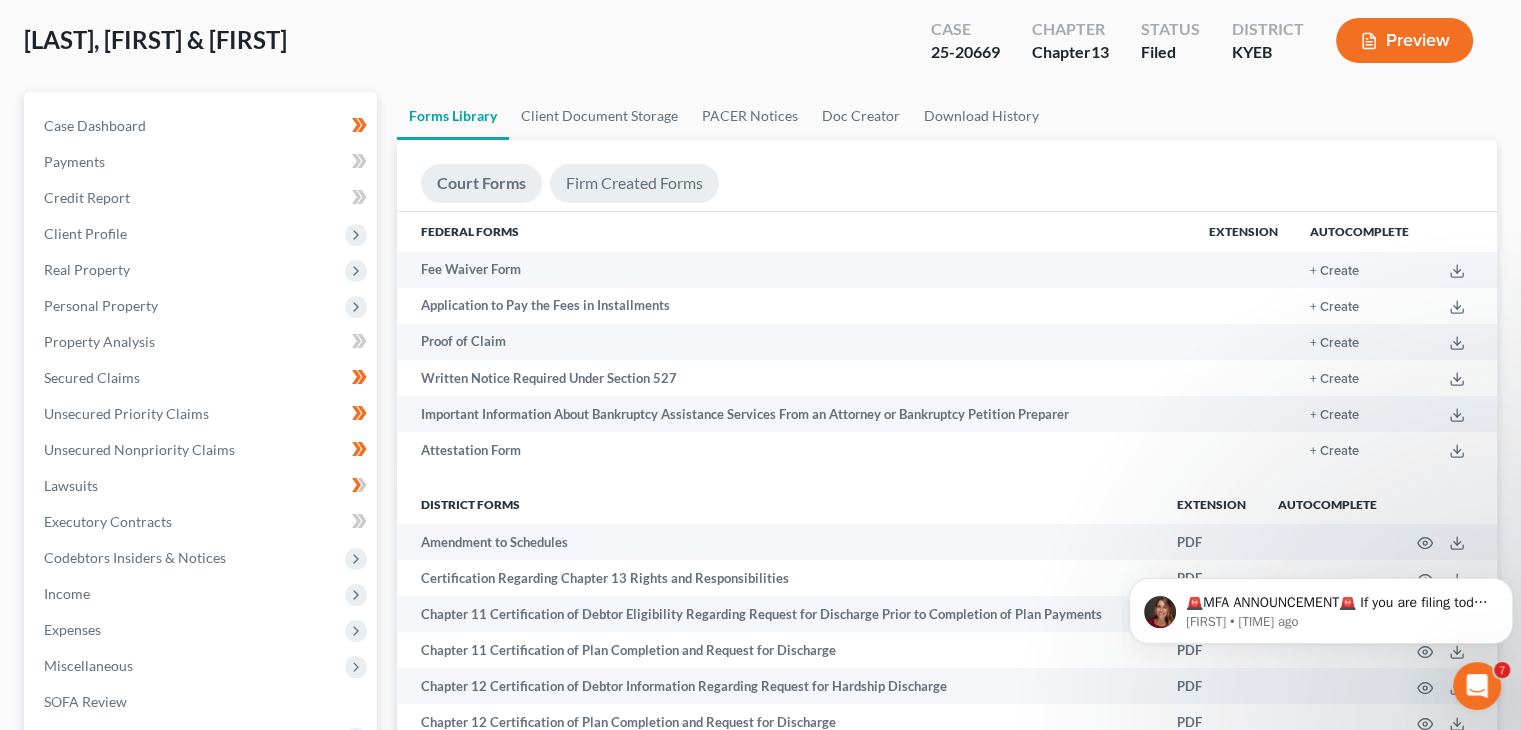 click on "Firm Created Forms" at bounding box center (634, 183) 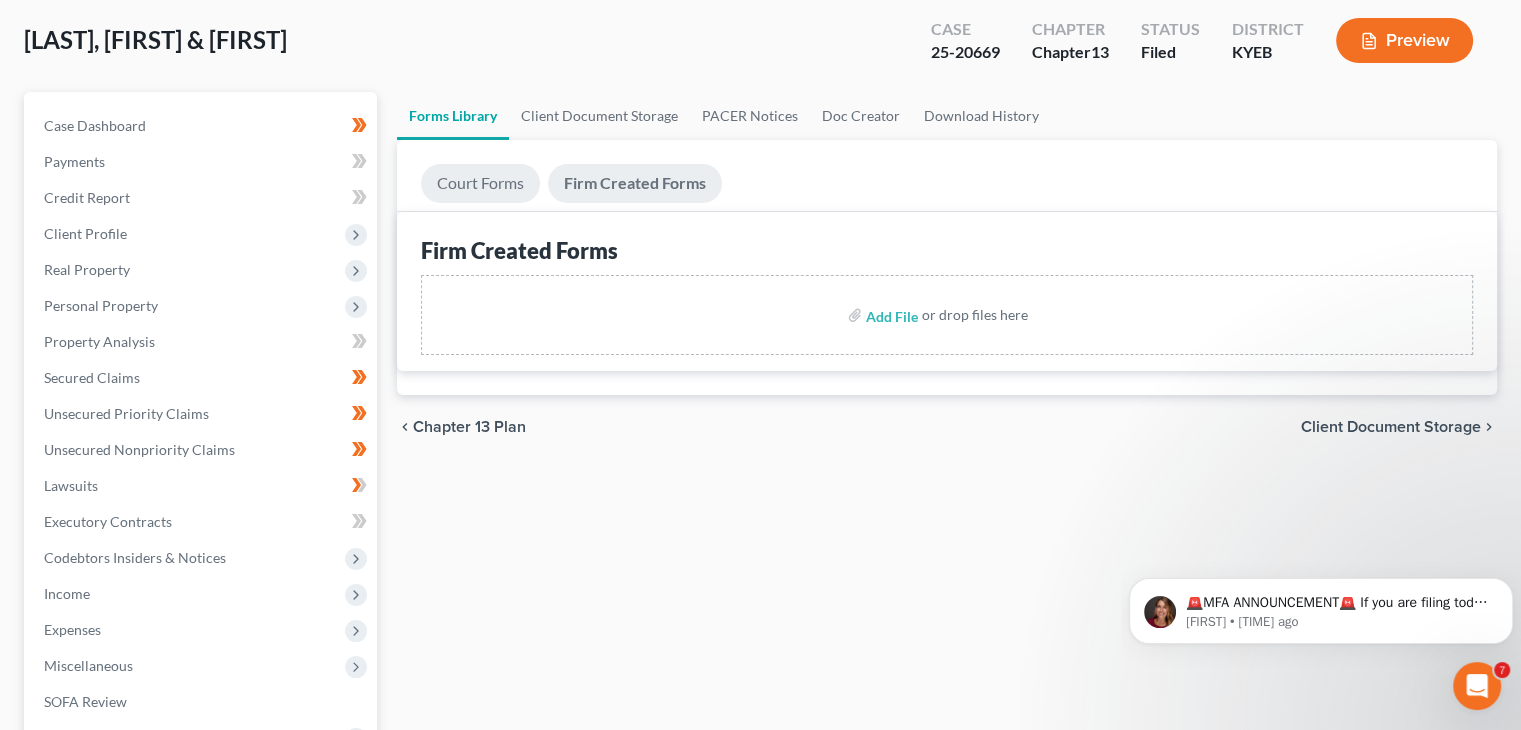 click on "Court Forms" at bounding box center (480, 183) 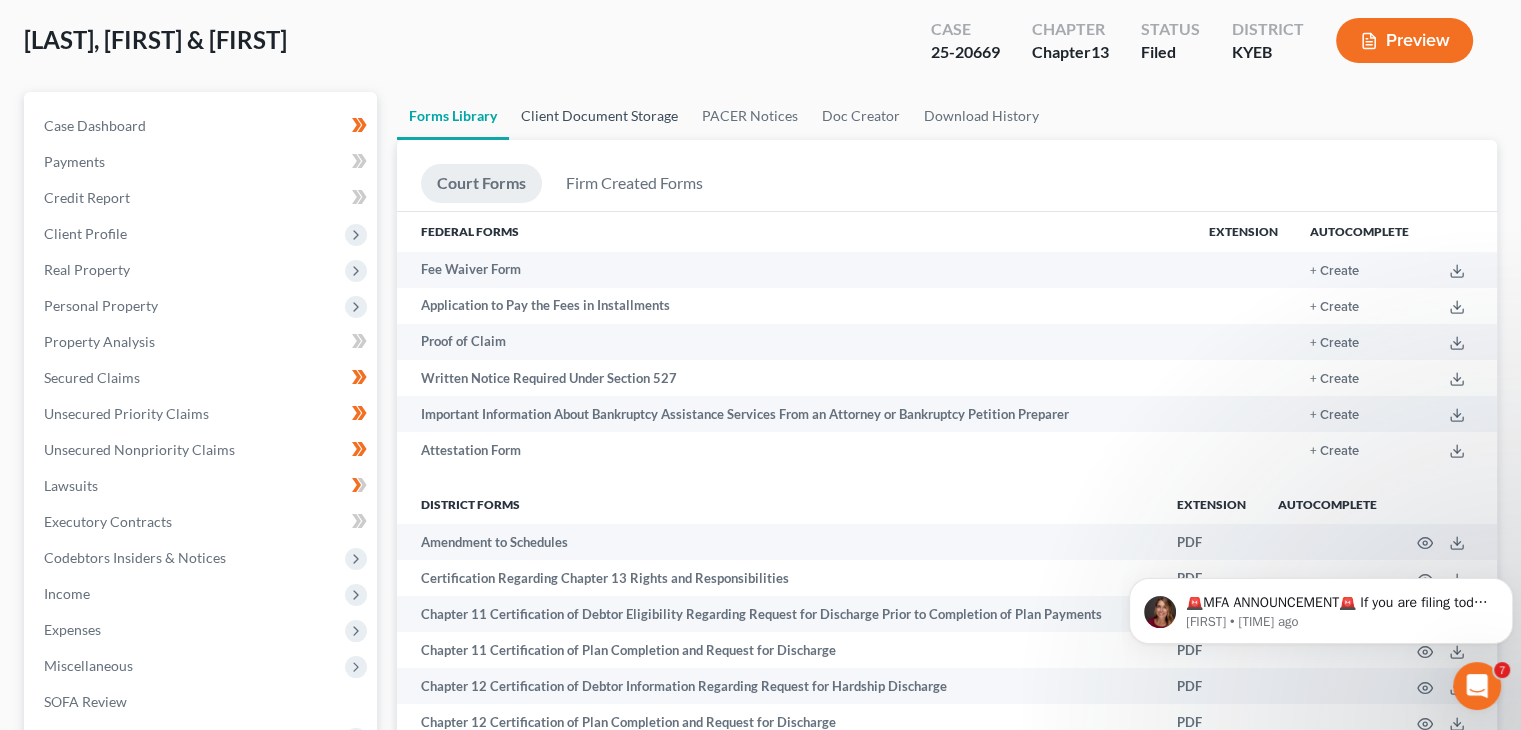 click on "Client Document Storage" at bounding box center (599, 116) 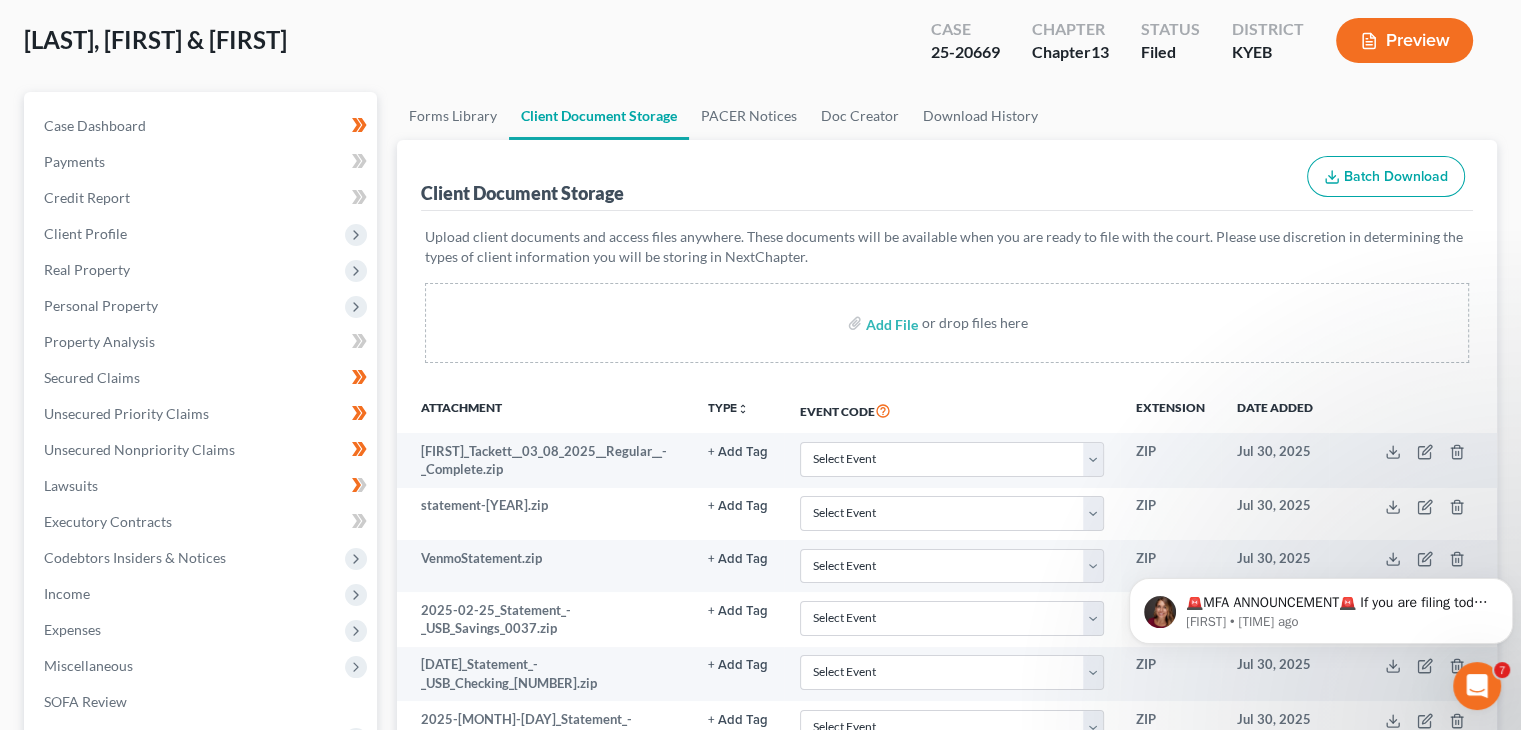 scroll, scrollTop: 0, scrollLeft: 0, axis: both 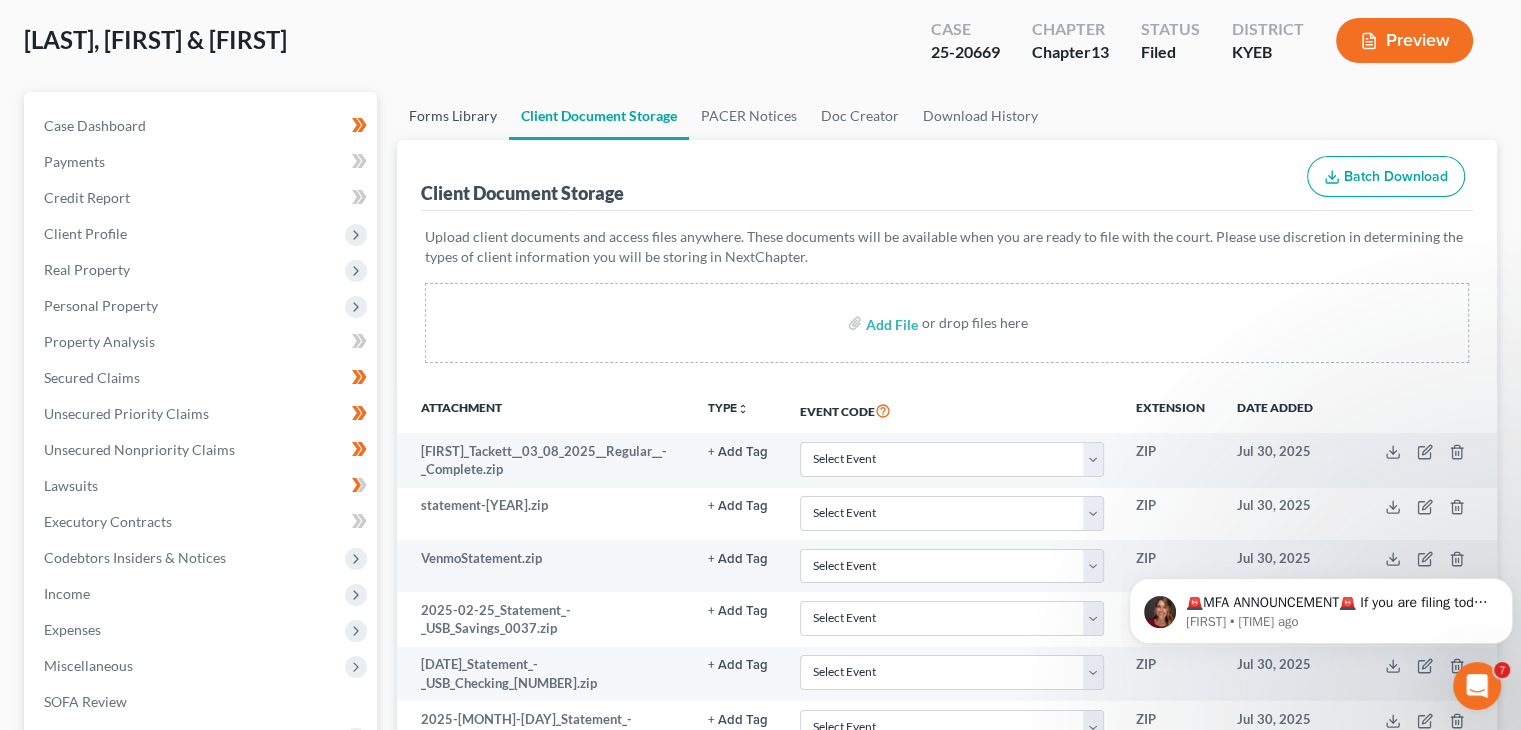 click on "Forms Library" at bounding box center (453, 116) 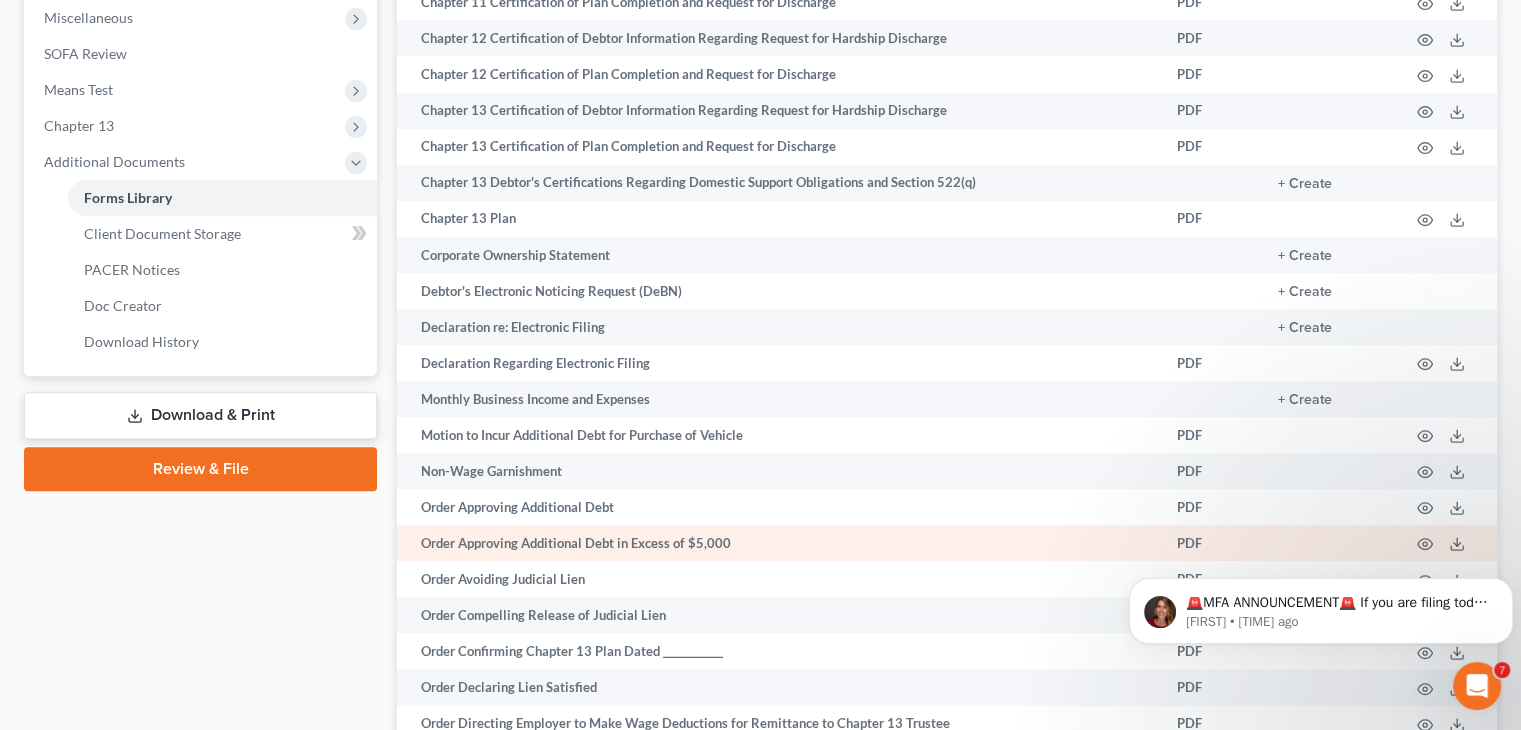scroll, scrollTop: 748, scrollLeft: 0, axis: vertical 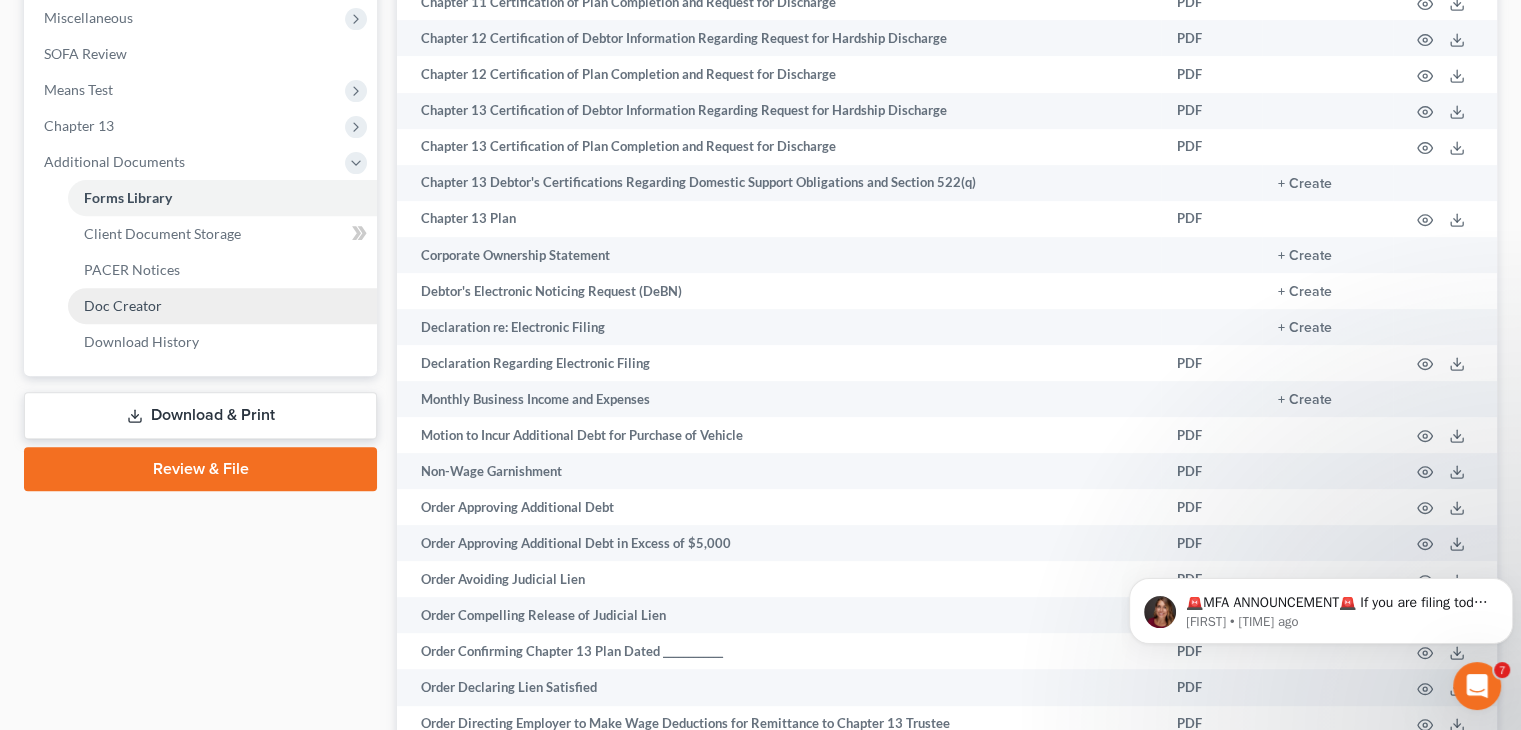 click on "Doc Creator" at bounding box center [222, 306] 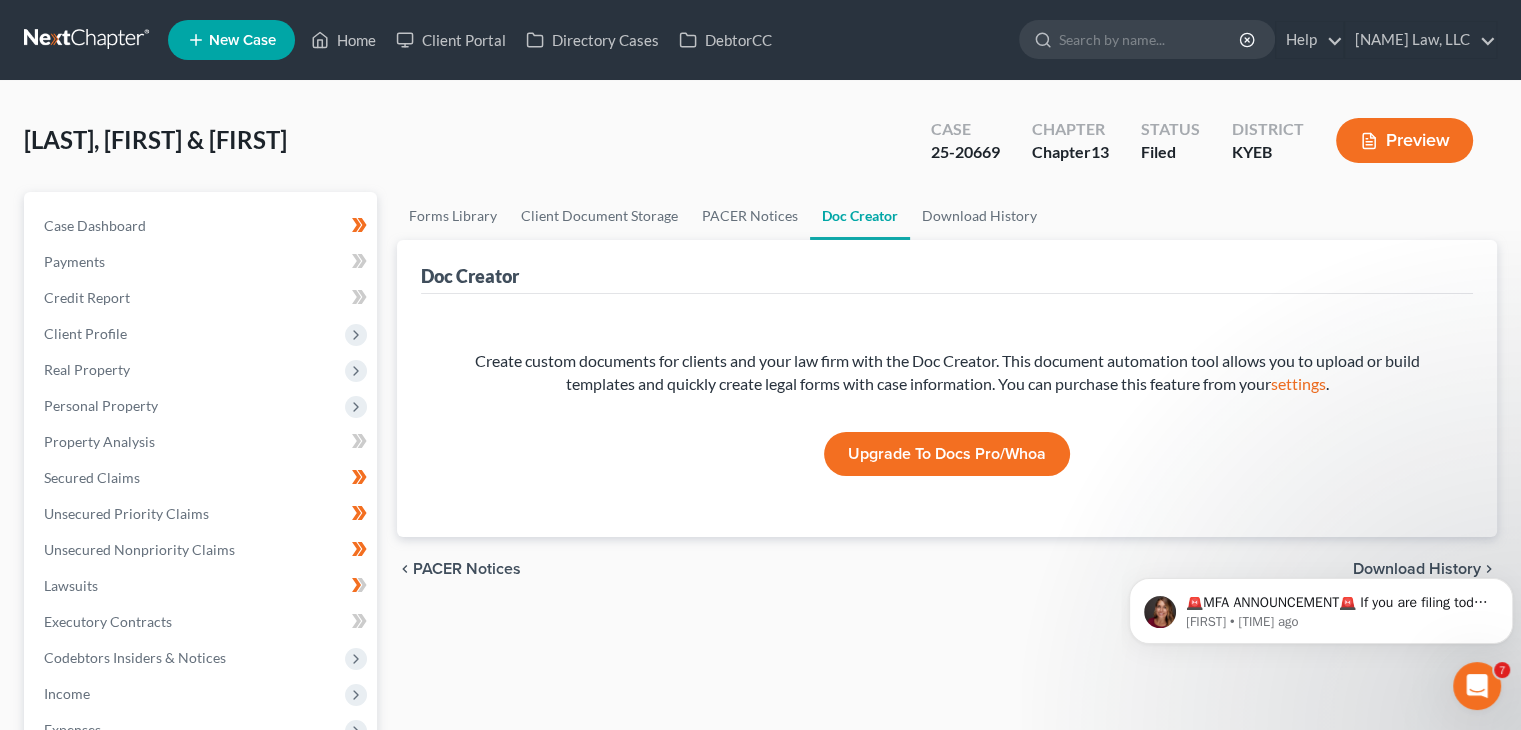 scroll, scrollTop: 44, scrollLeft: 0, axis: vertical 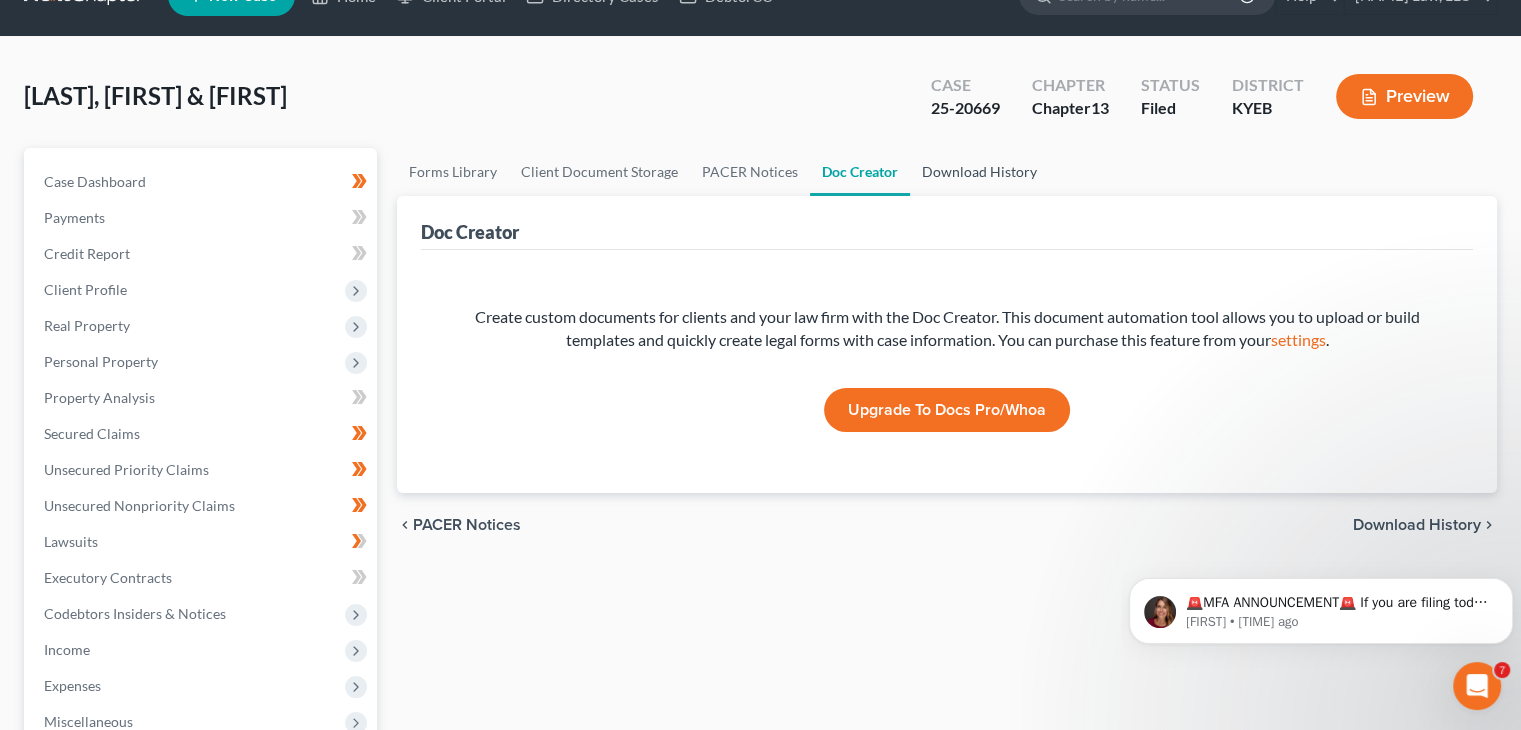 click on "Download History" at bounding box center [979, 172] 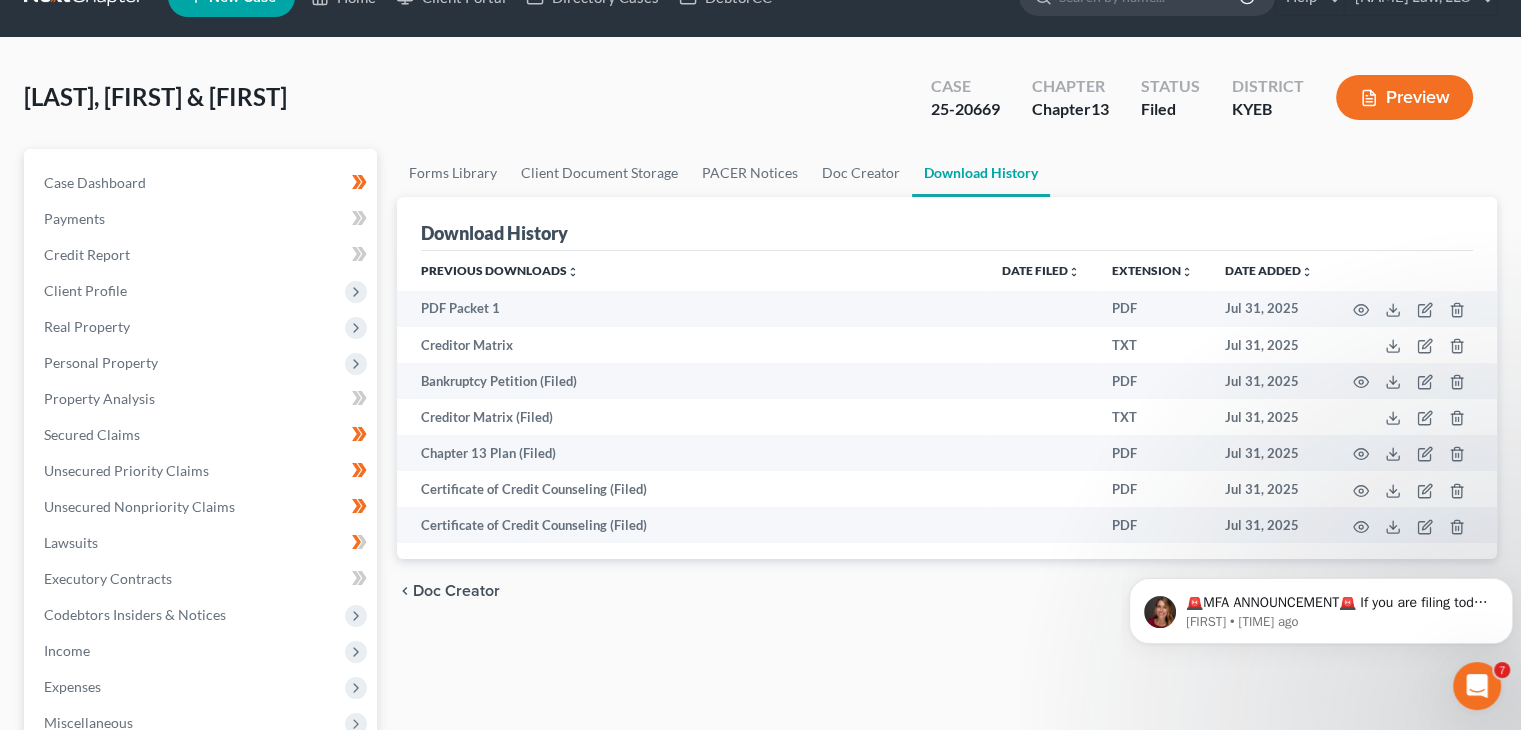 scroll, scrollTop: 44, scrollLeft: 0, axis: vertical 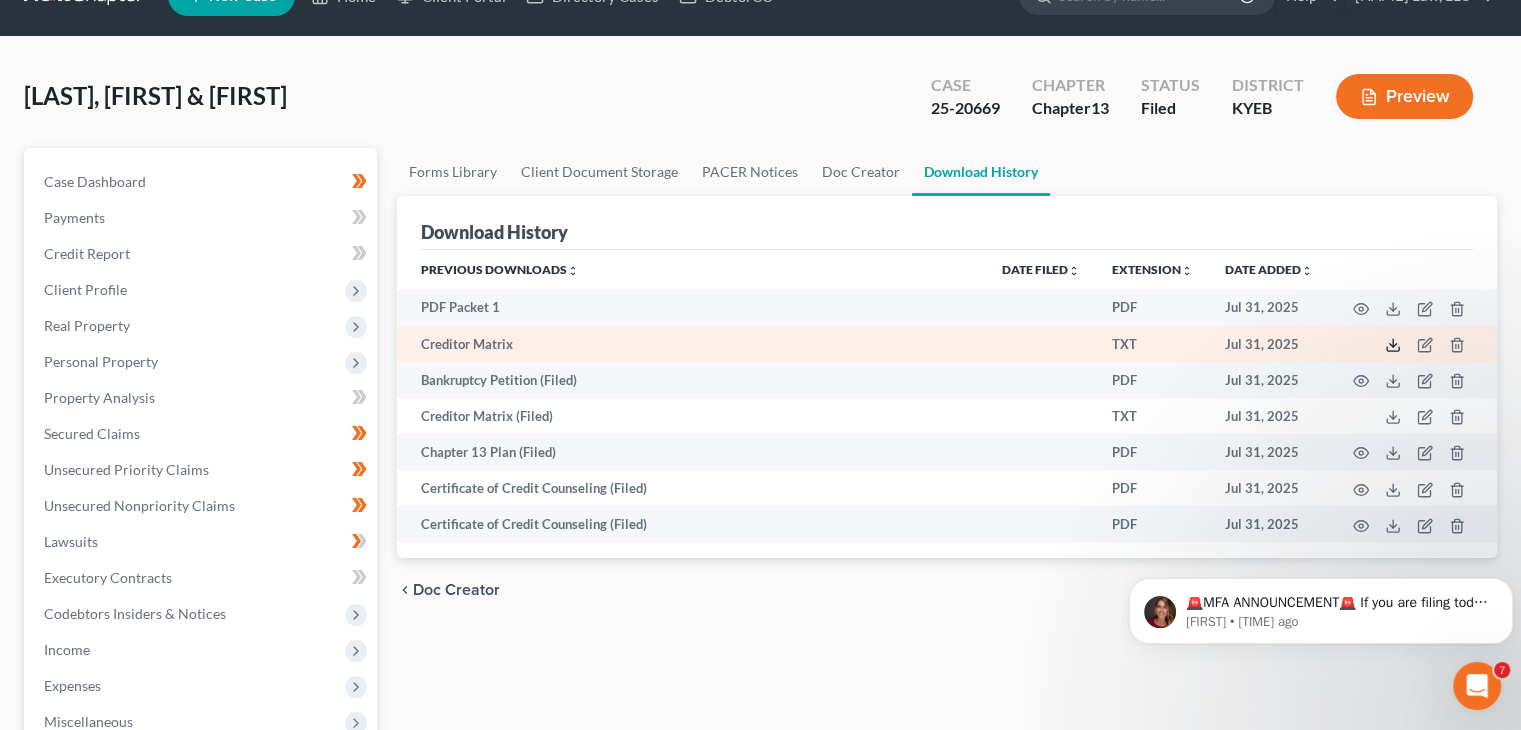 click 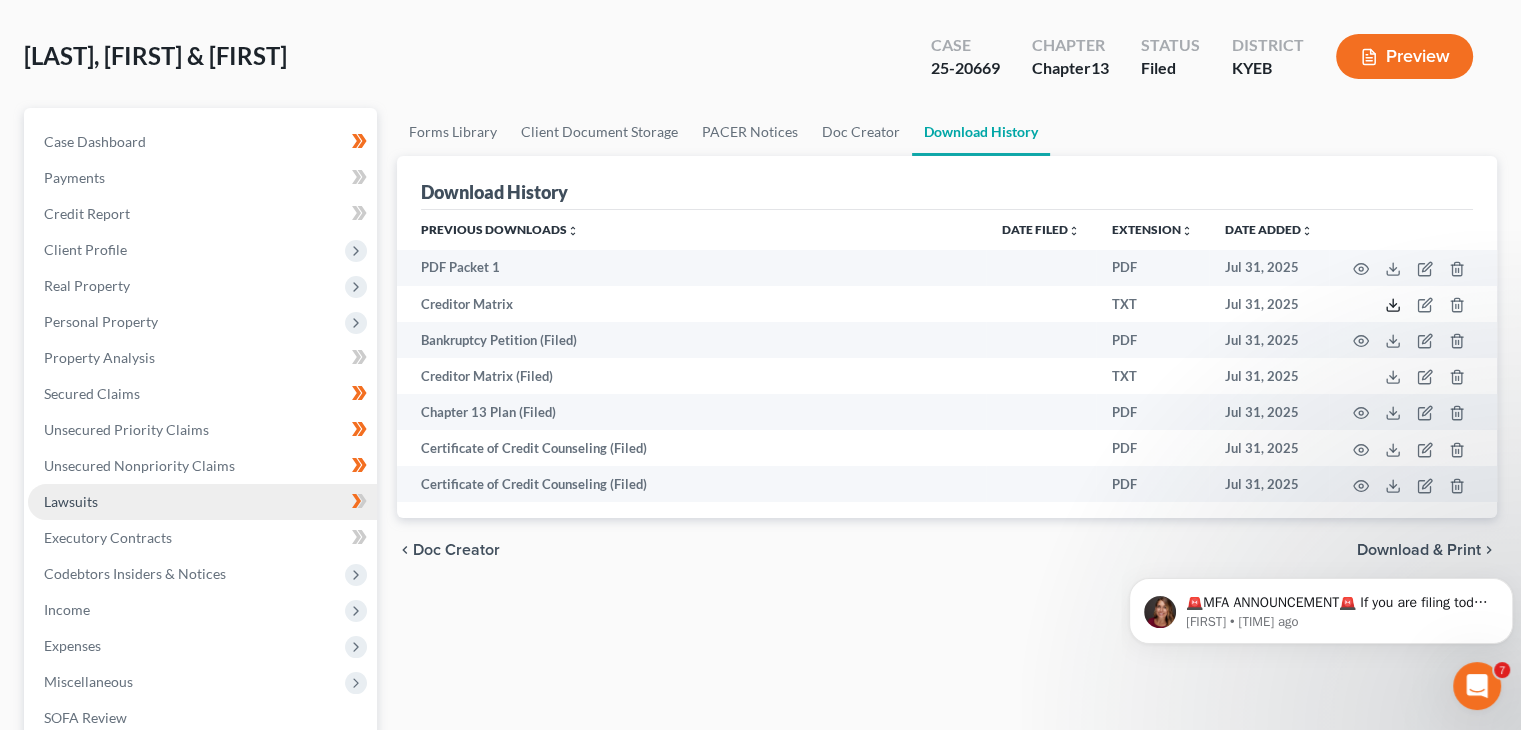 scroll, scrollTop: 86, scrollLeft: 0, axis: vertical 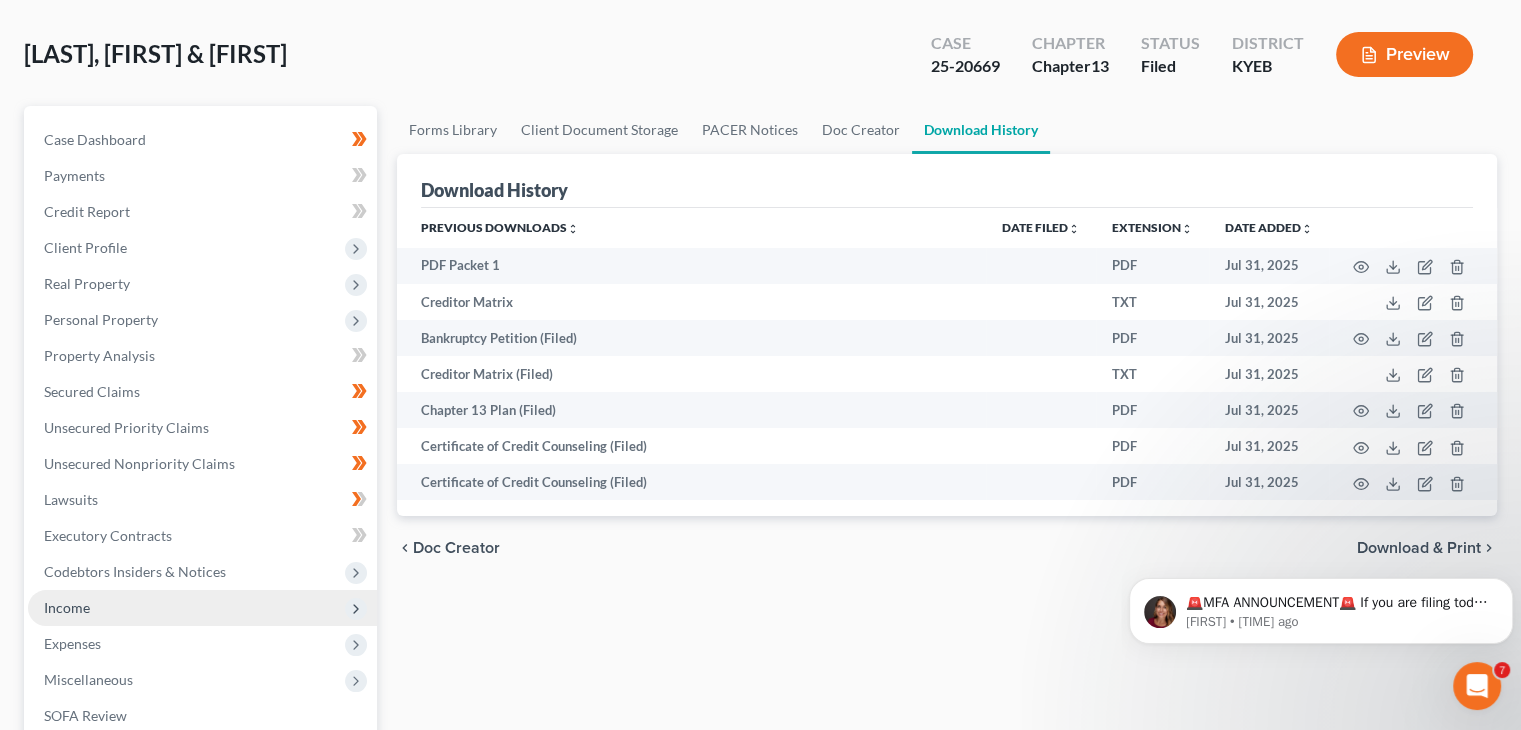 click on "Income" at bounding box center [202, 608] 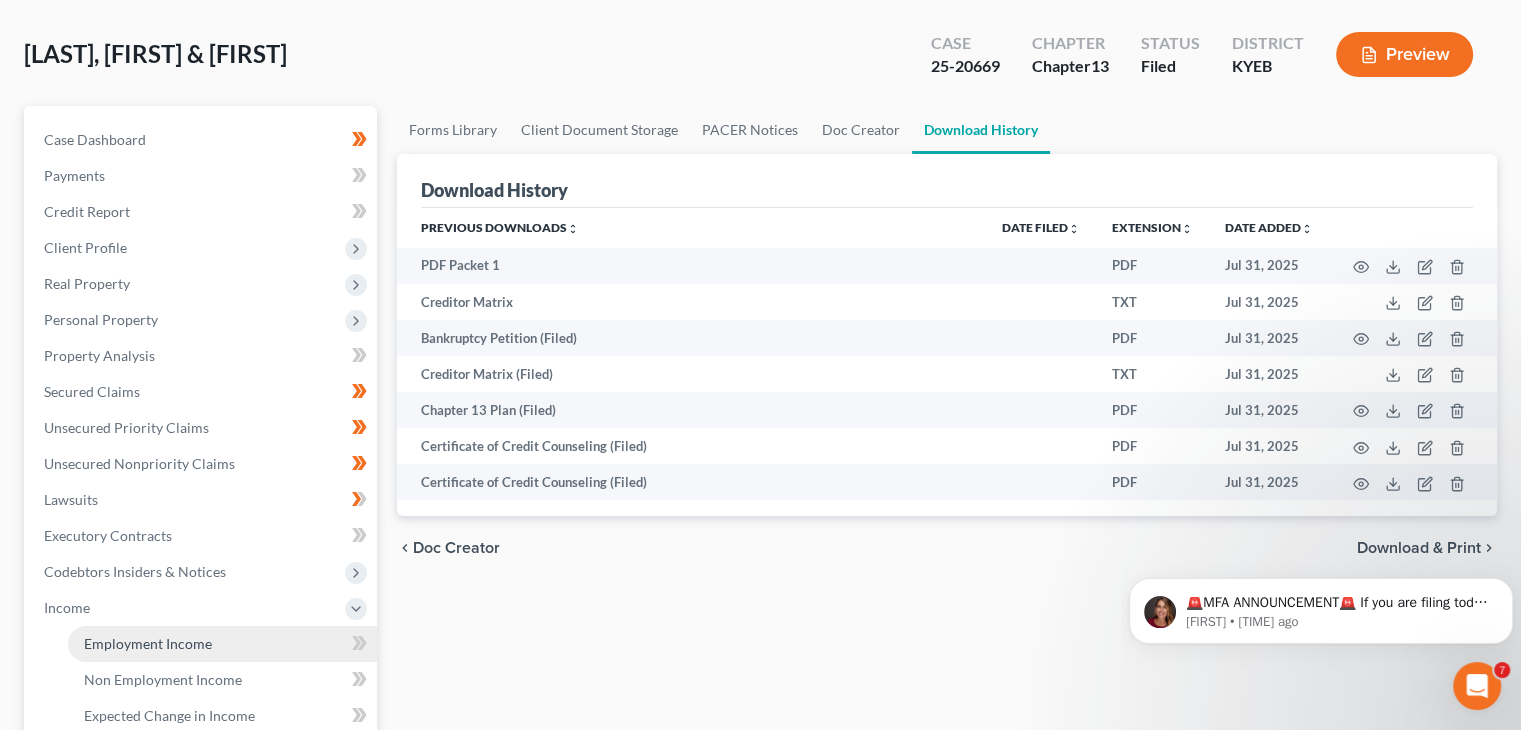 click on "Employment Income" at bounding box center [148, 643] 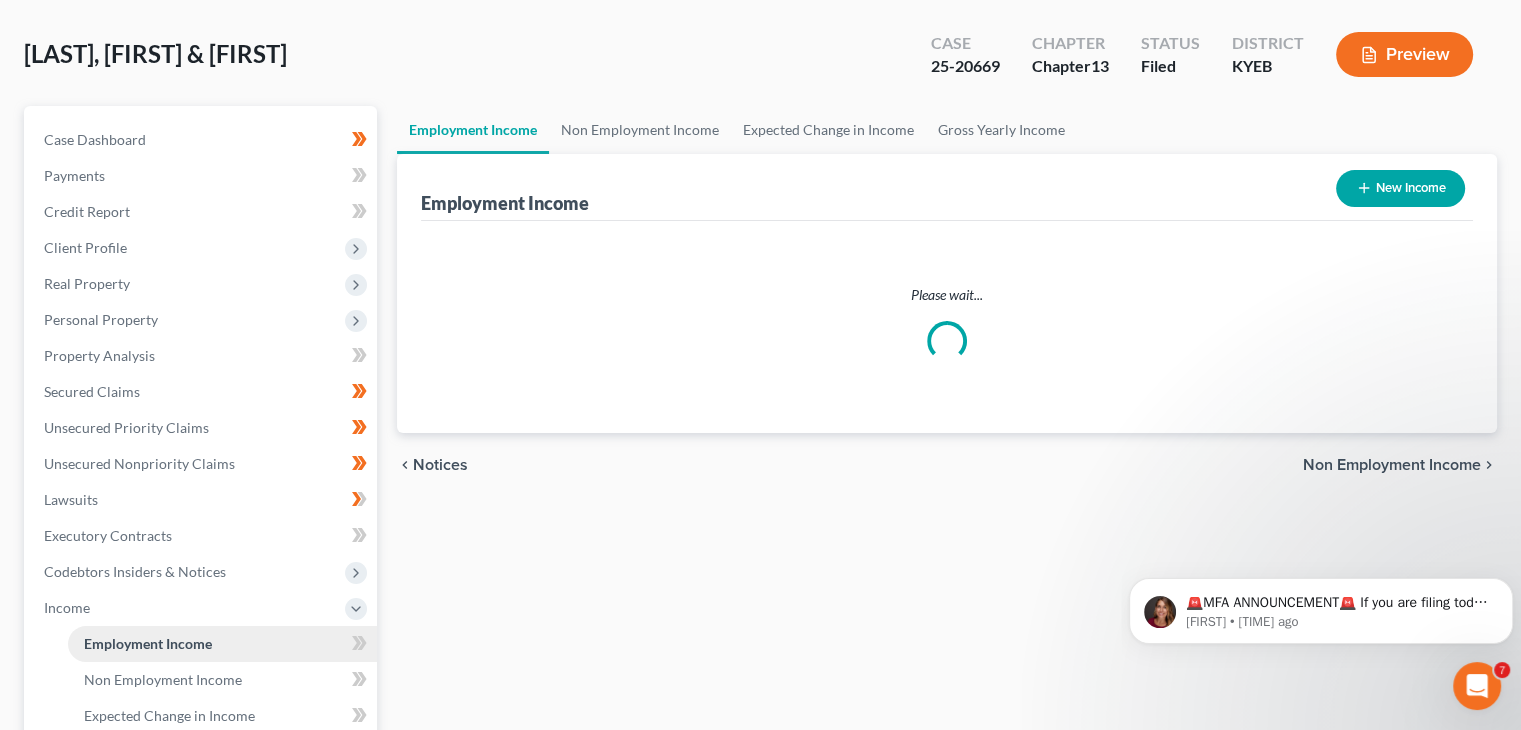 scroll, scrollTop: 19, scrollLeft: 0, axis: vertical 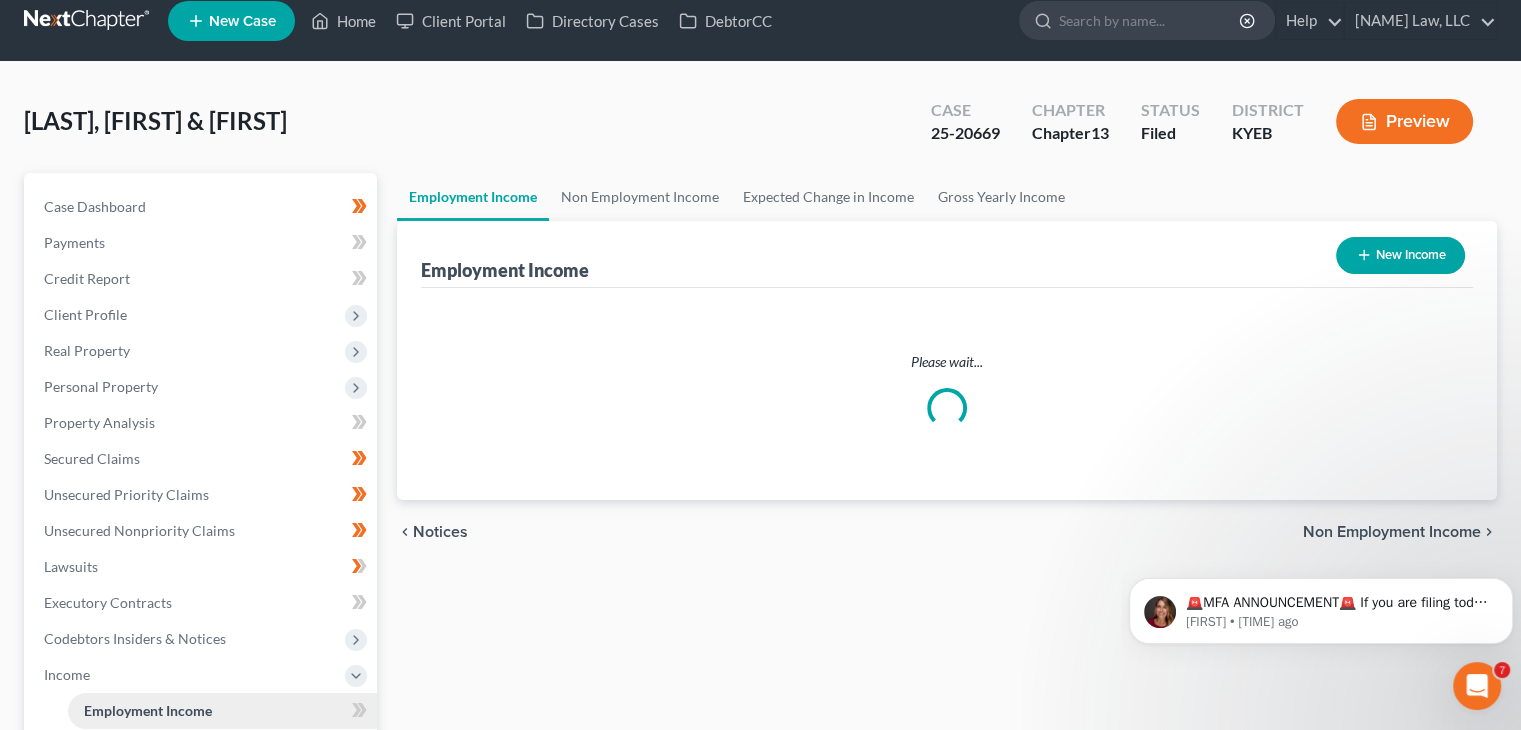 click on "Case Dashboard
Payments
Invoices
Payments
Payments
Credit Report
Client Profile" at bounding box center (202, 621) 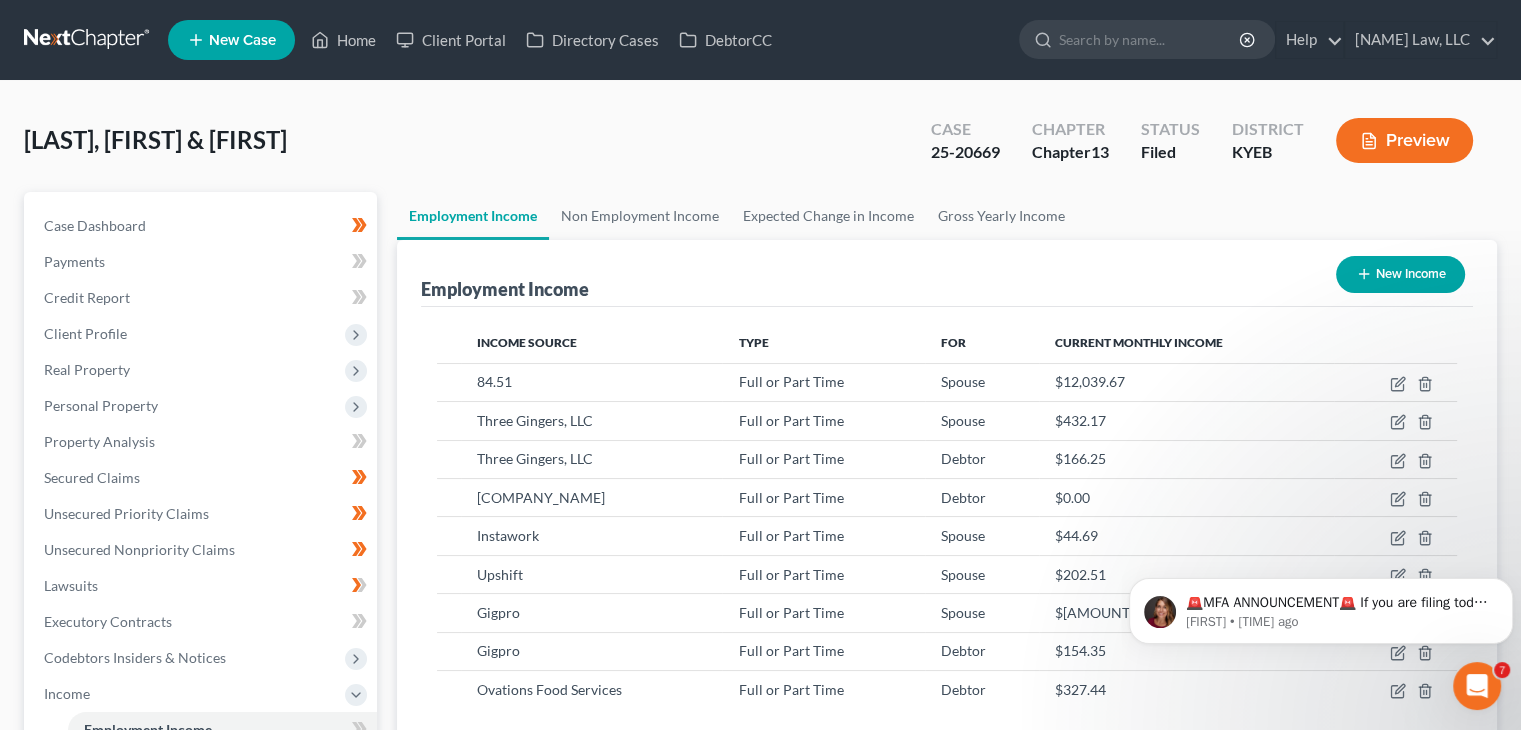 scroll, scrollTop: 999643, scrollLeft: 999381, axis: both 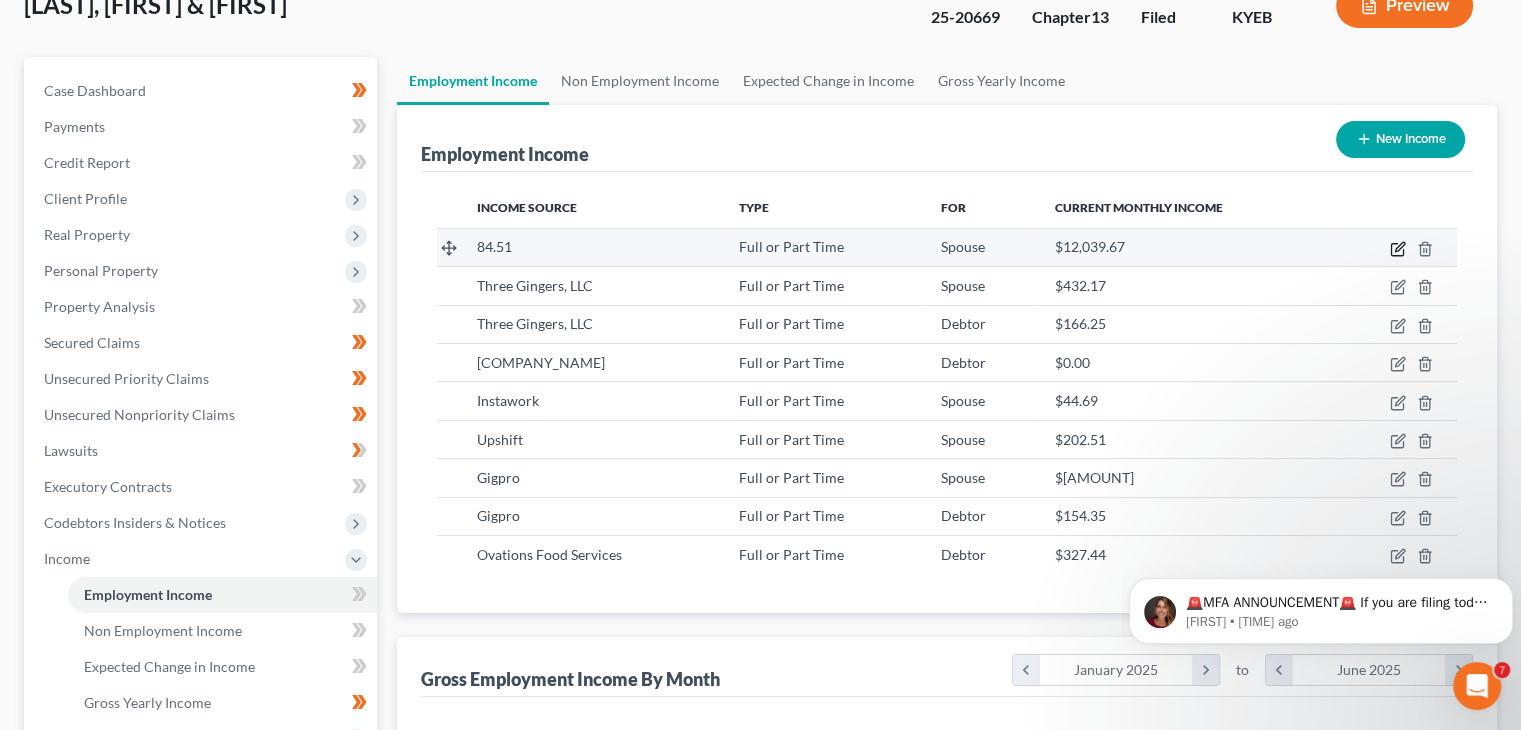 click 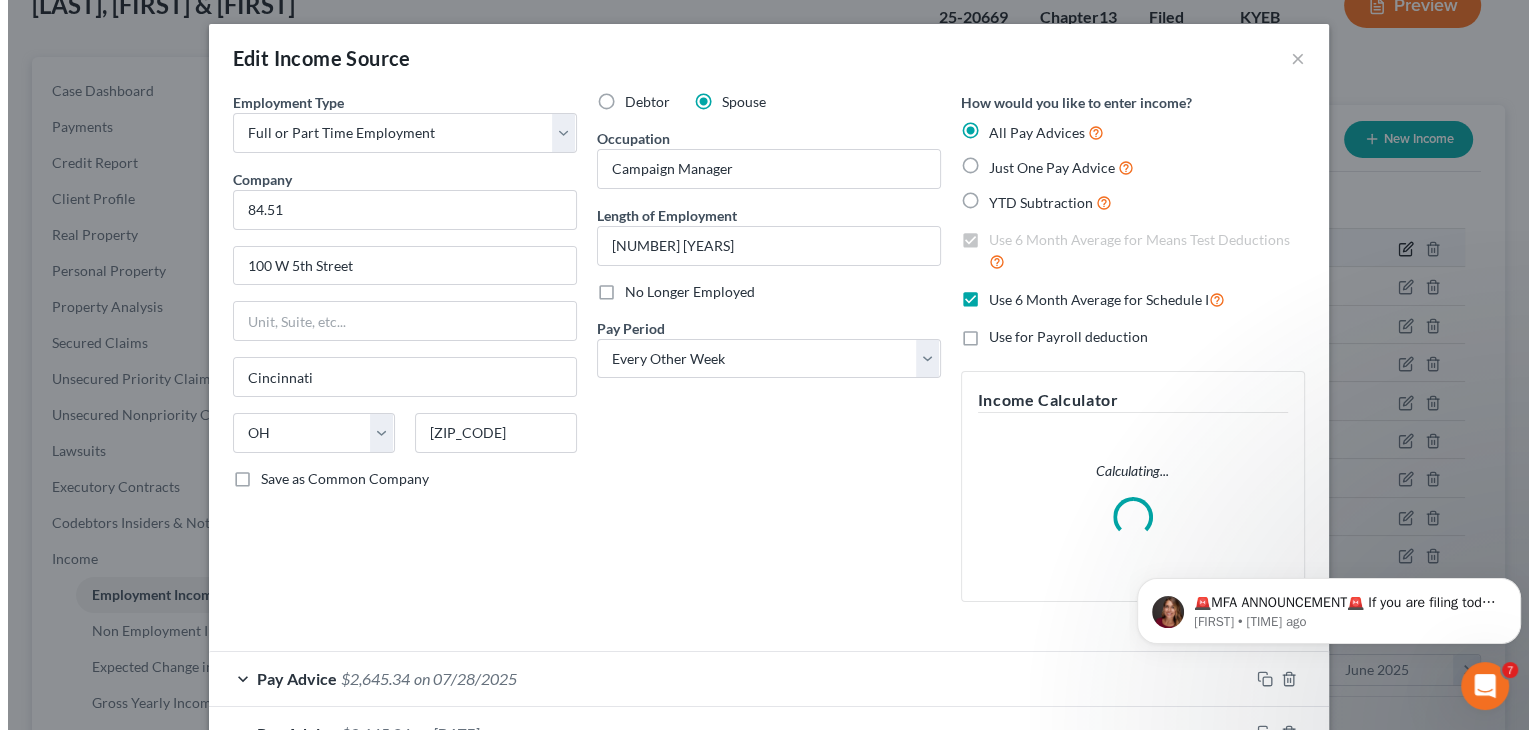 scroll, scrollTop: 999643, scrollLeft: 999375, axis: both 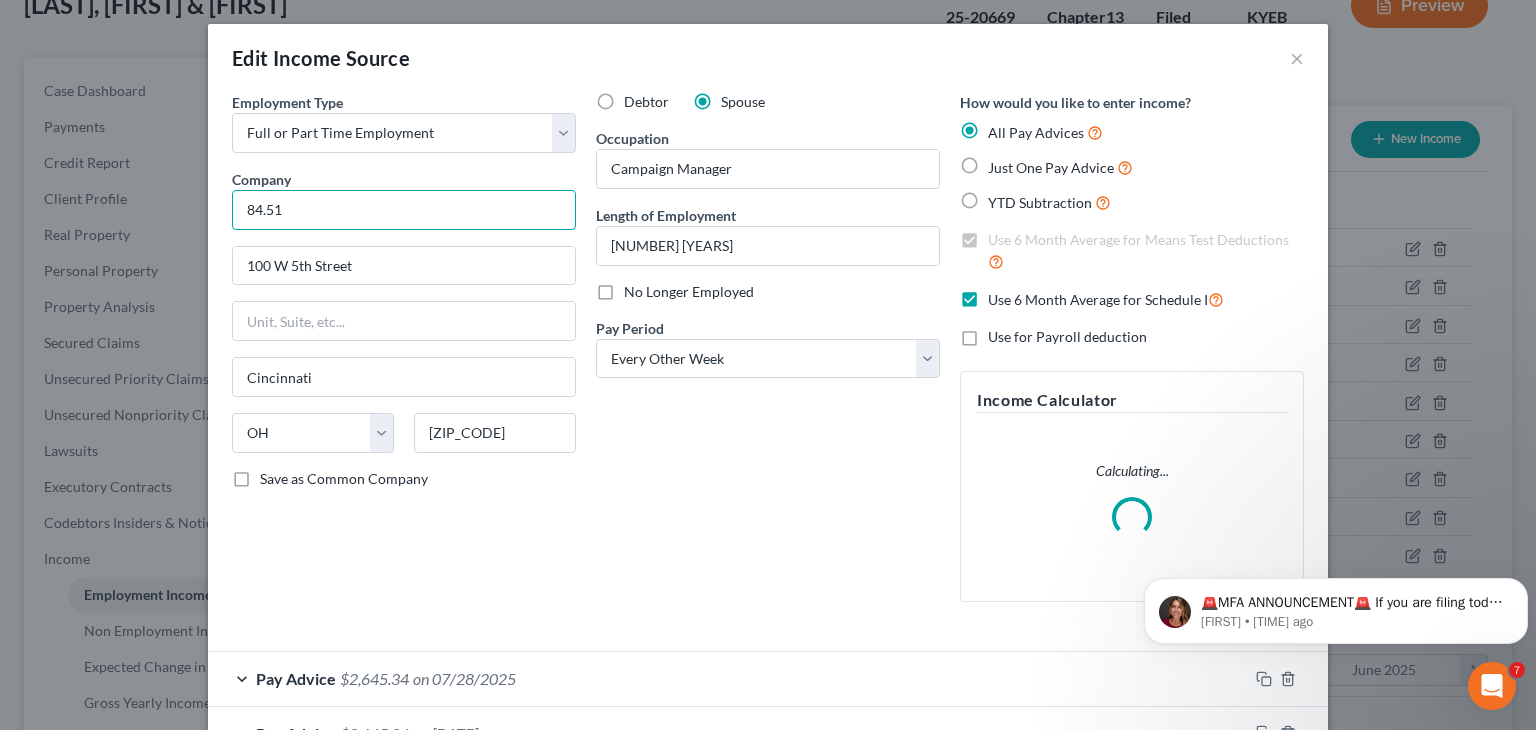 drag, startPoint x: 353, startPoint y: 213, endPoint x: 159, endPoint y: 221, distance: 194.16487 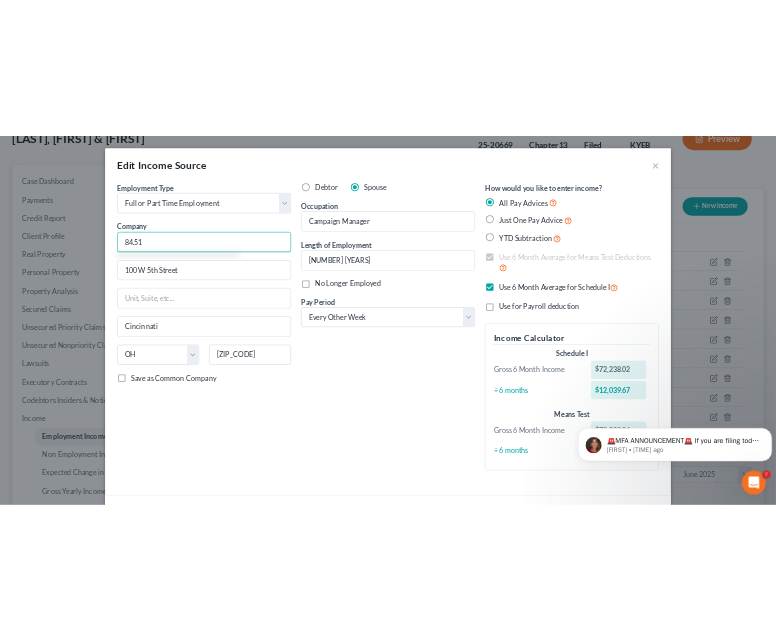 scroll, scrollTop: 999676, scrollLeft: 999312, axis: both 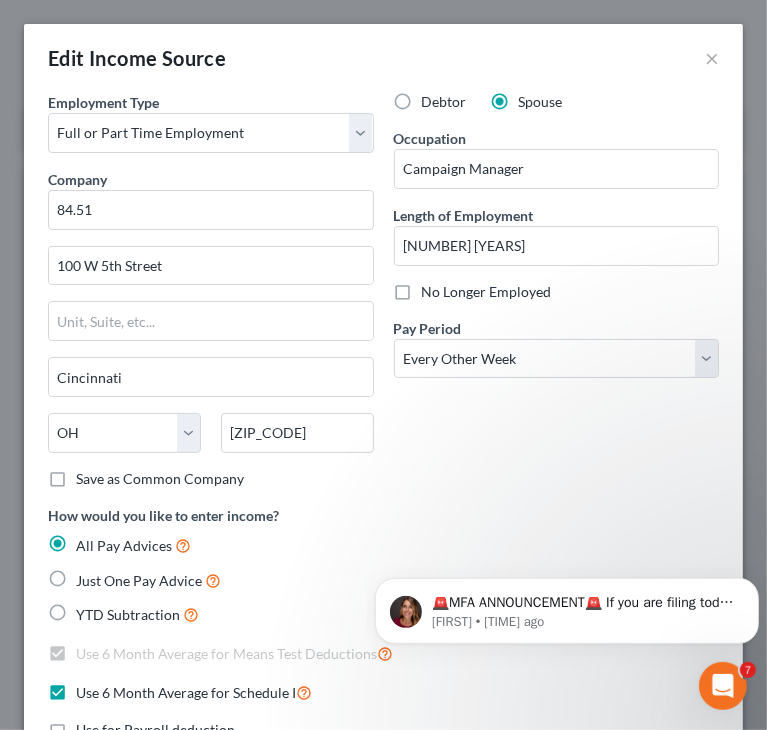 click on "Edit Income Source ×" at bounding box center [383, 58] 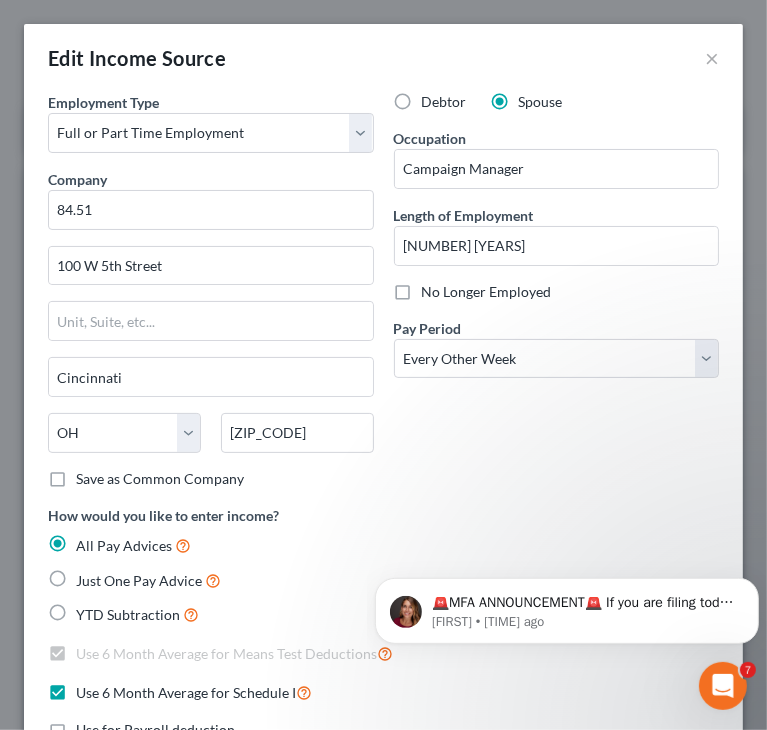 click on "Edit Income Source ×" at bounding box center (383, 58) 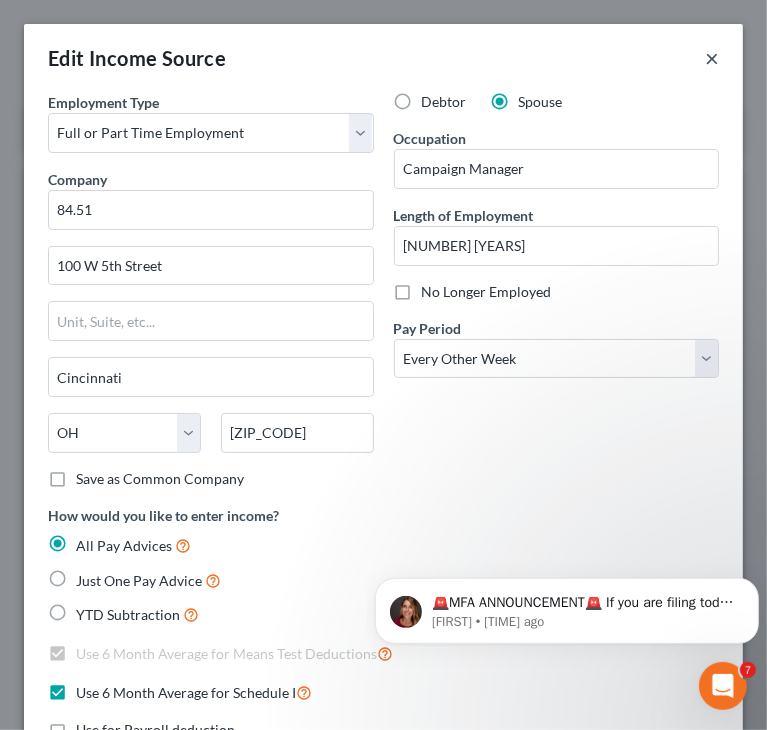 click on "×" at bounding box center [712, 58] 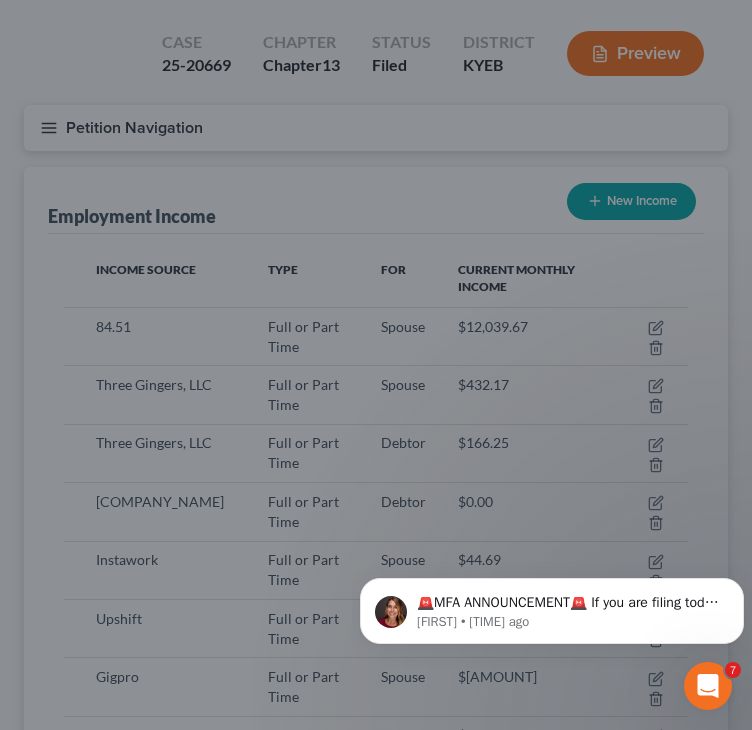 scroll, scrollTop: 312, scrollLeft: 664, axis: both 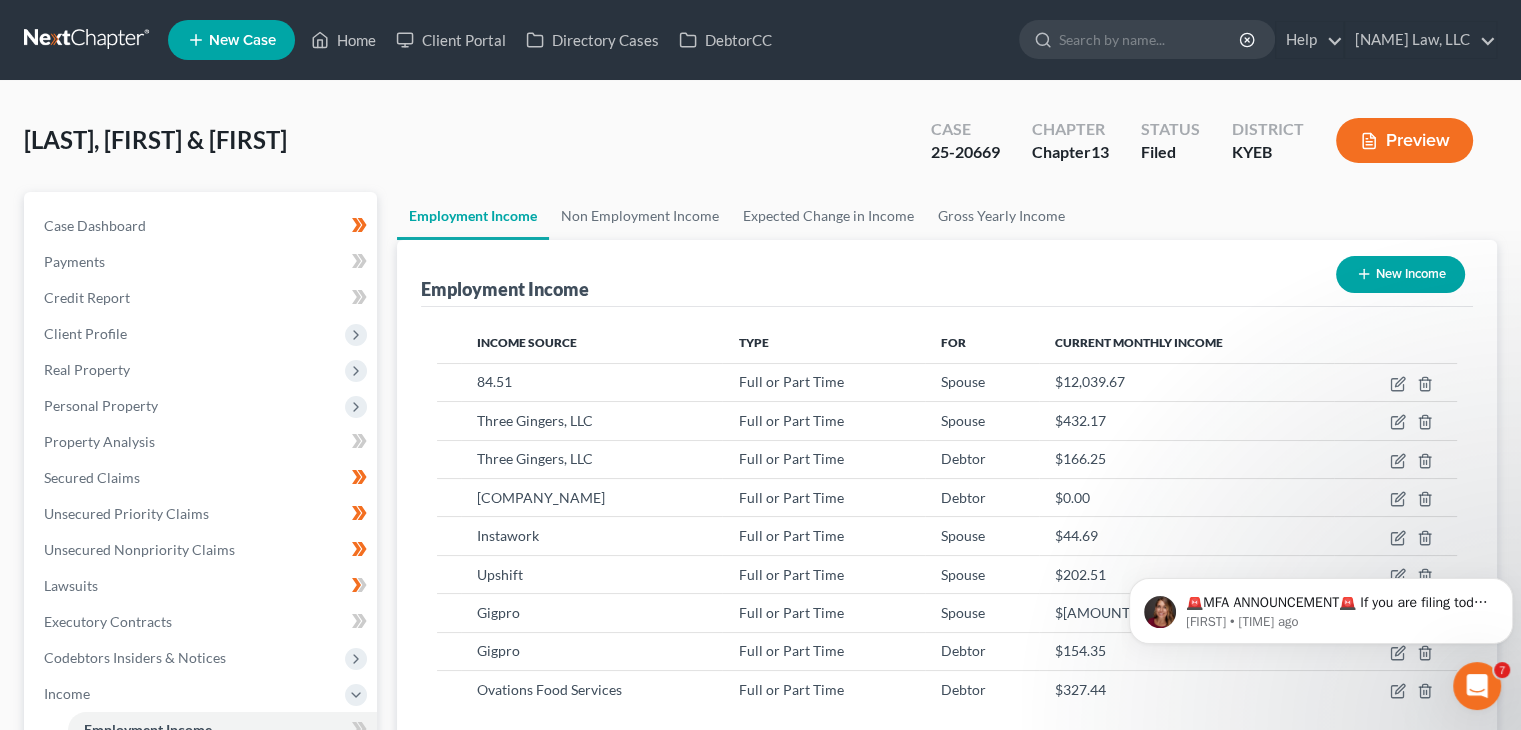 click on "Case 25-20669" at bounding box center (965, 142) 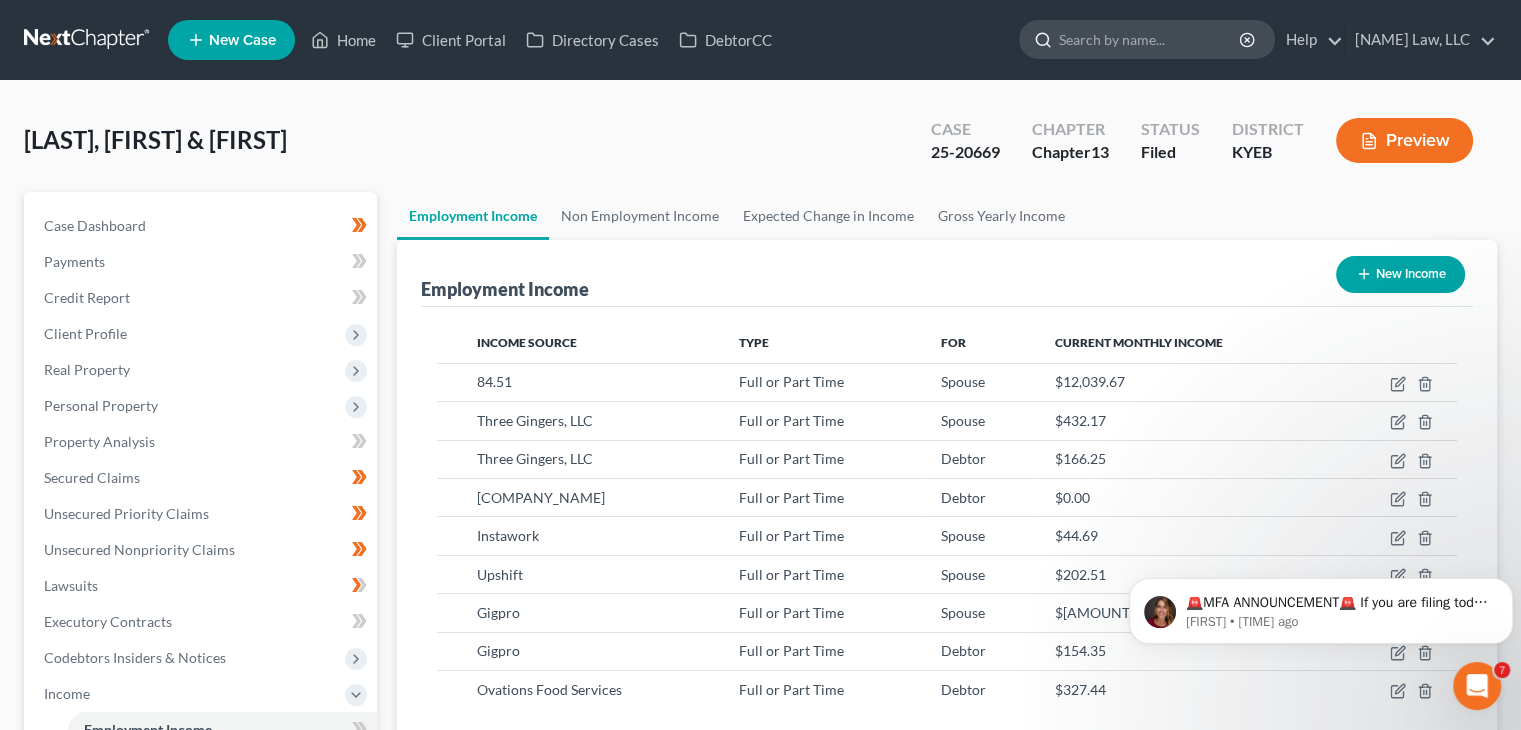 click at bounding box center (1150, 39) 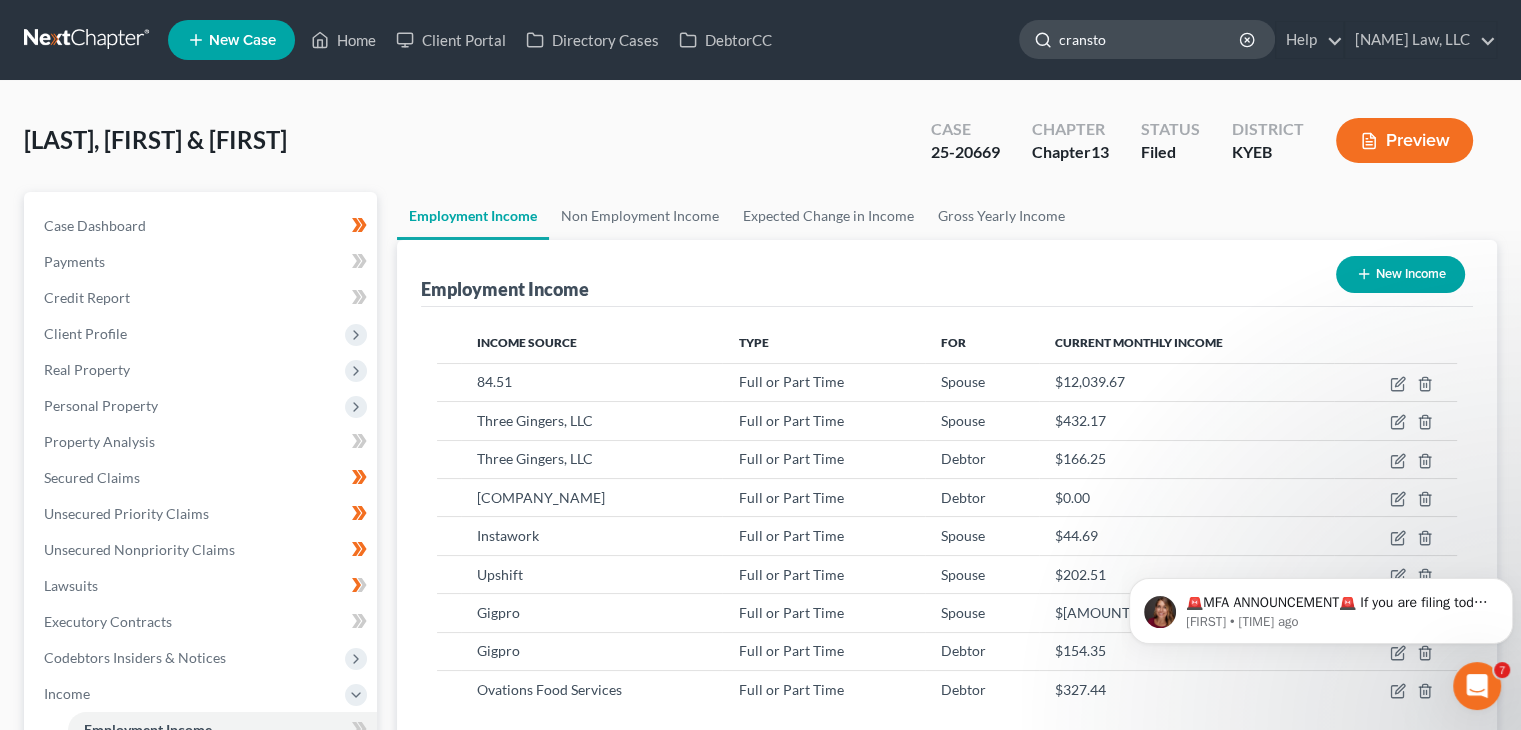 type on "[CITY]" 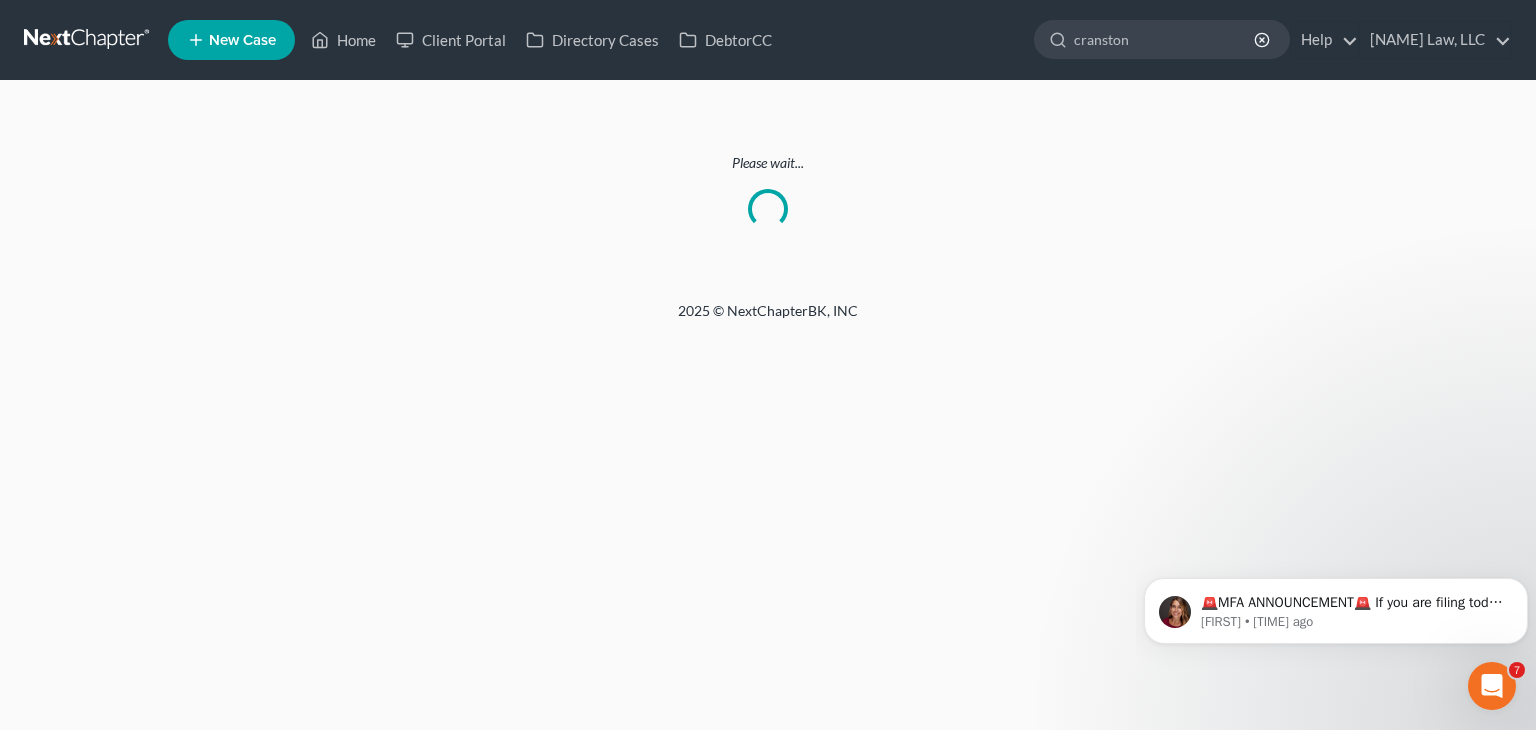 click on "Please wait..." at bounding box center (768, 191) 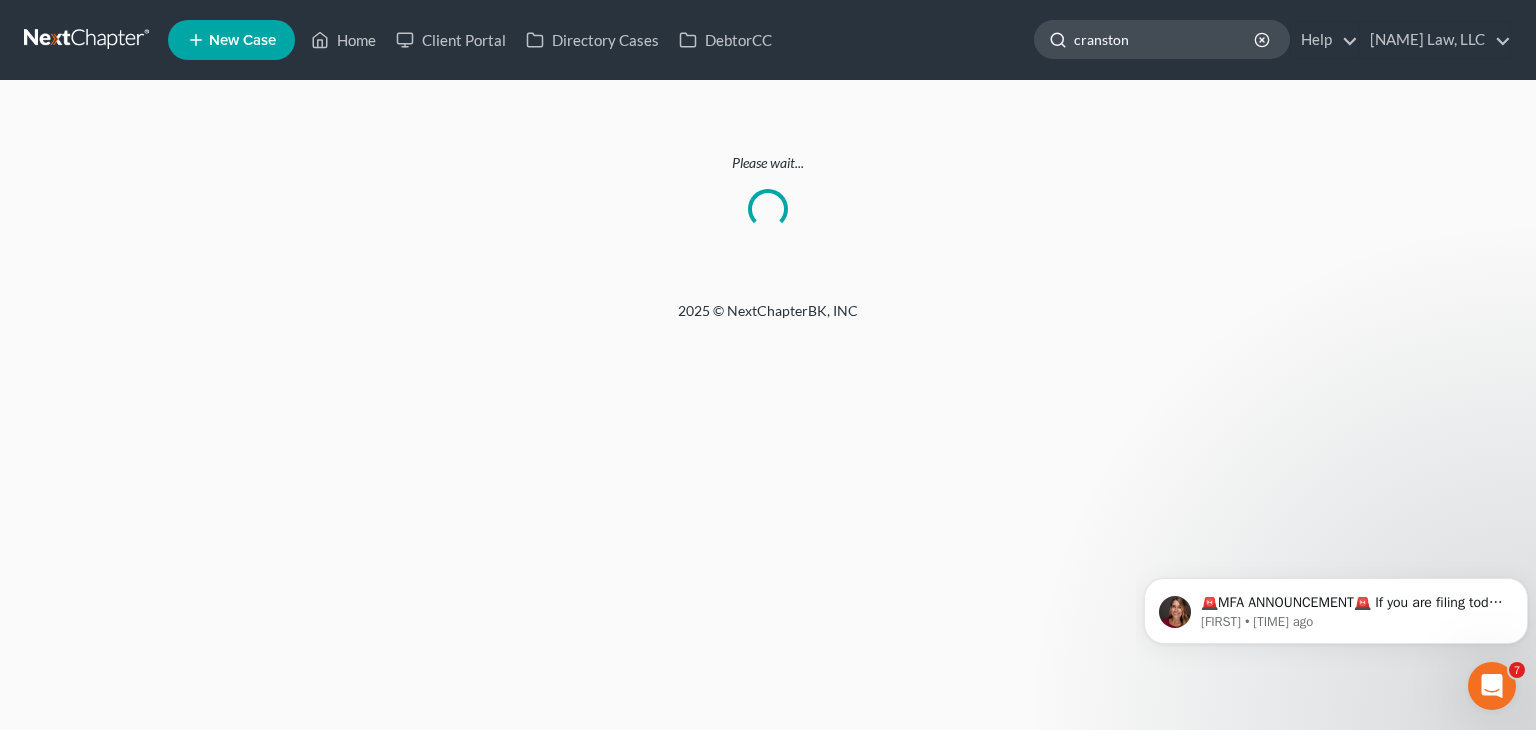 click on "[CITY]" 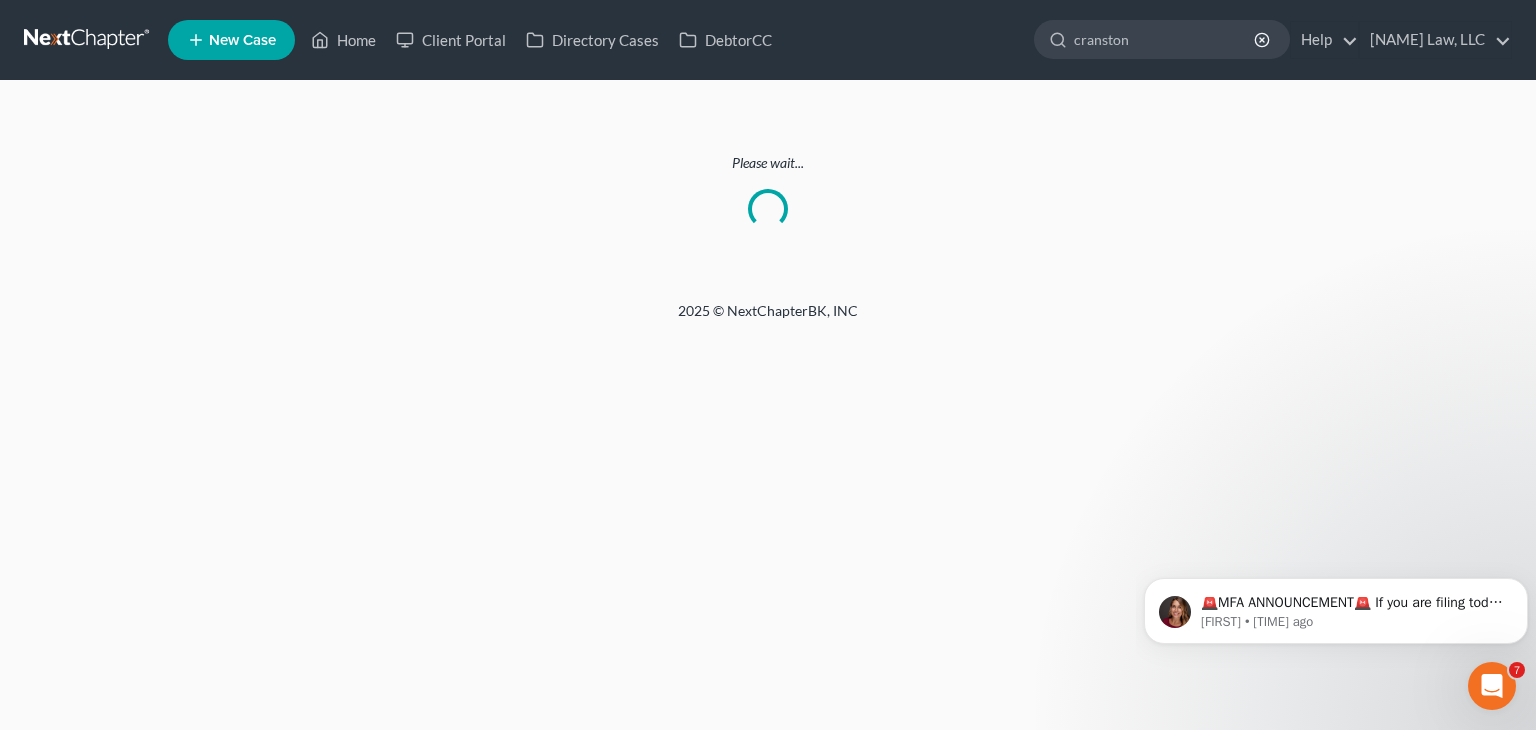 drag, startPoint x: 1144, startPoint y: 48, endPoint x: 936, endPoint y: 49, distance: 208.00241 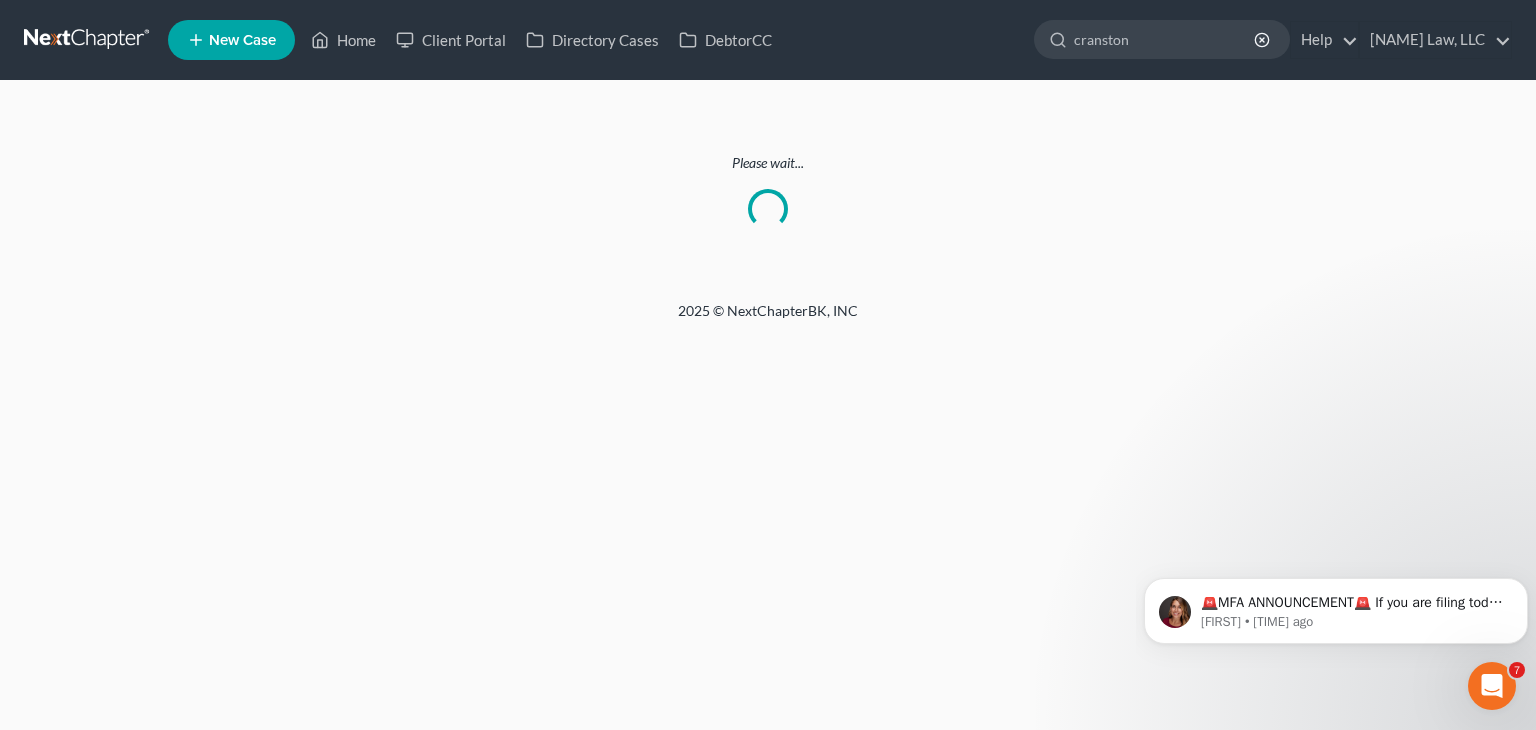 click on "New Case Home Client Portal Directory Cases DebtorCC         cranston - No Result - See all results Or Press Enter...         cranston Help Help Center Webinars Training Videos What's new Danielle Lawrence Law, LLC Danielle Lawrence Law, LLC david@dlawbk.com My Account Settings Plan + Billing Account Add-Ons Upgrade to Whoa Log out" at bounding box center (840, 40) 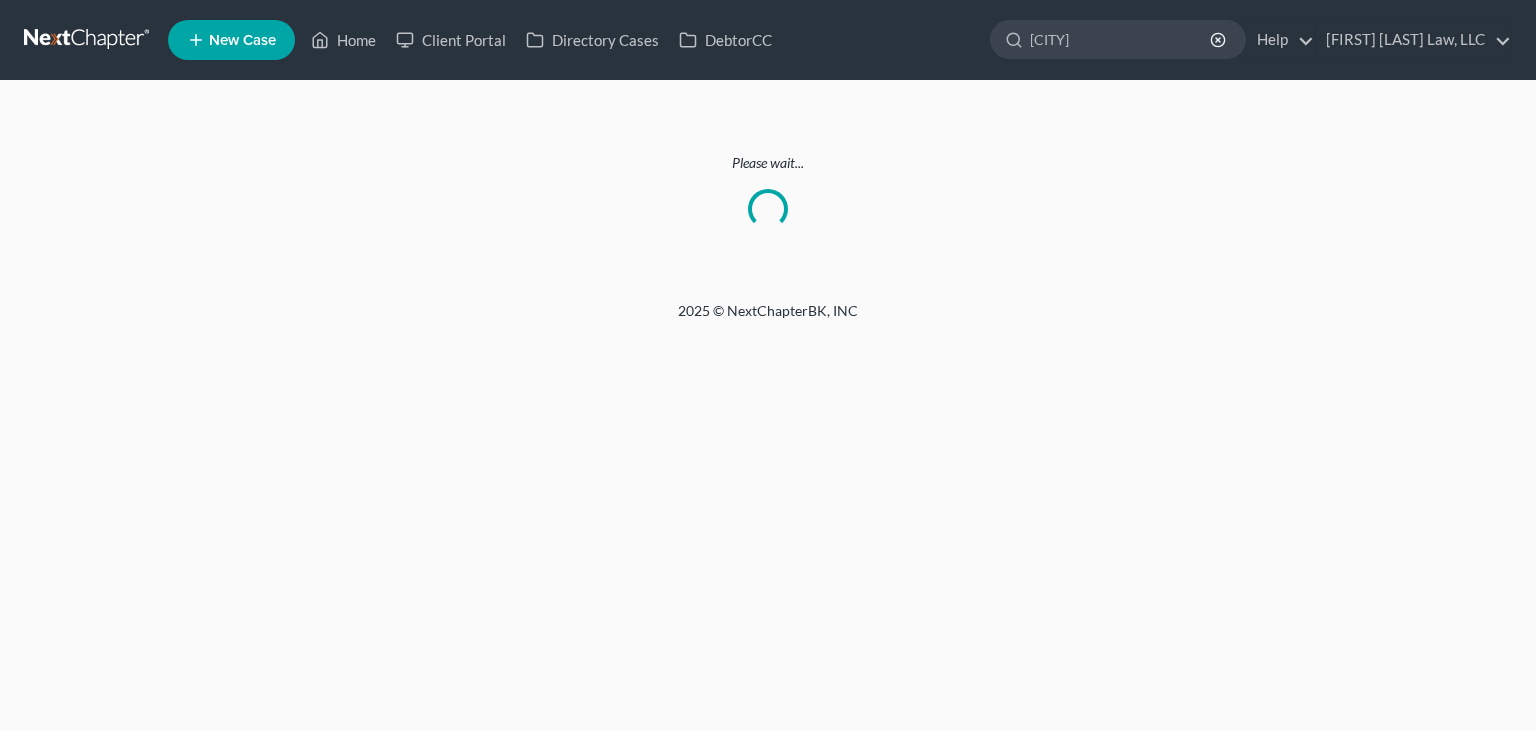 scroll, scrollTop: 0, scrollLeft: 0, axis: both 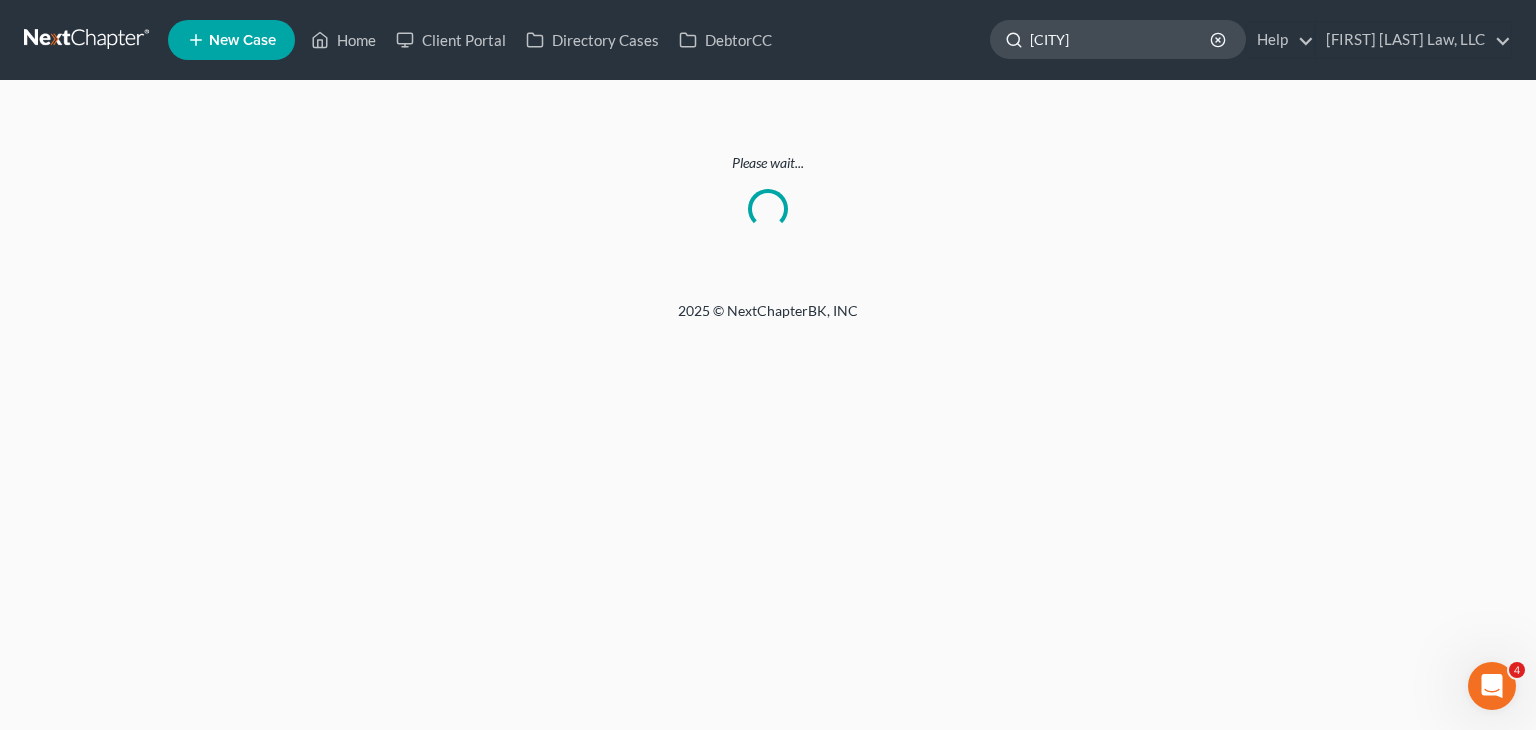 click on "[CITY]" 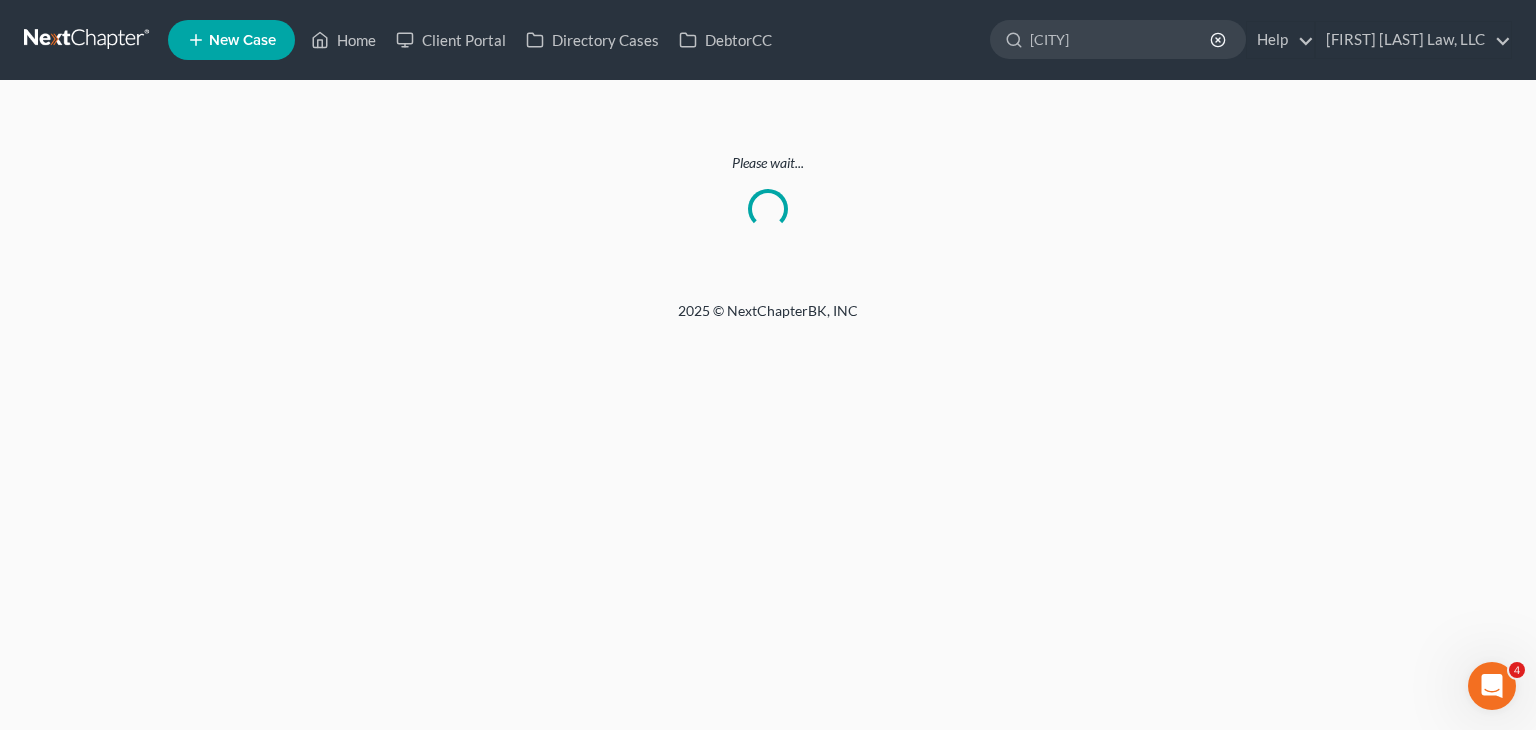 click at bounding box center [88, 40] 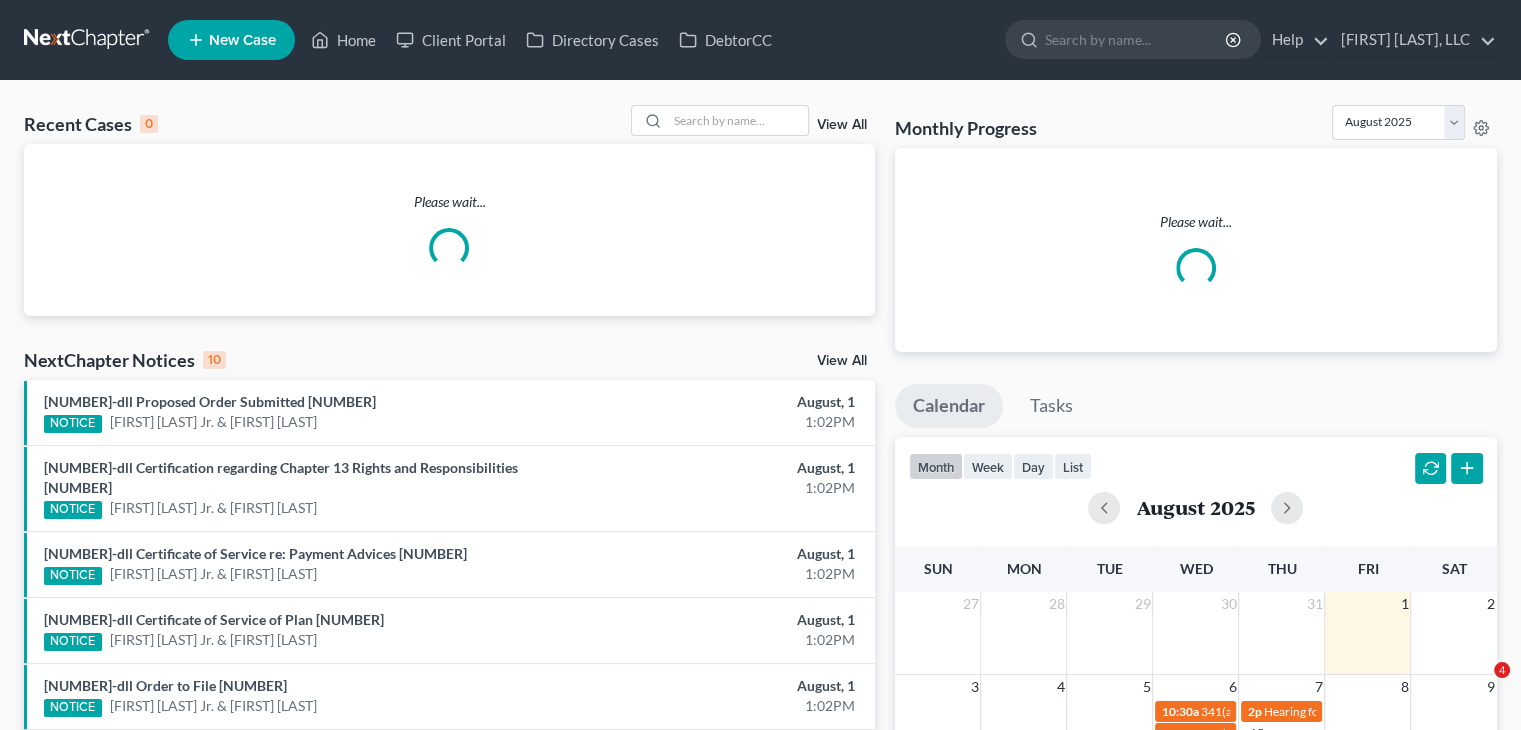 scroll, scrollTop: 8, scrollLeft: 0, axis: vertical 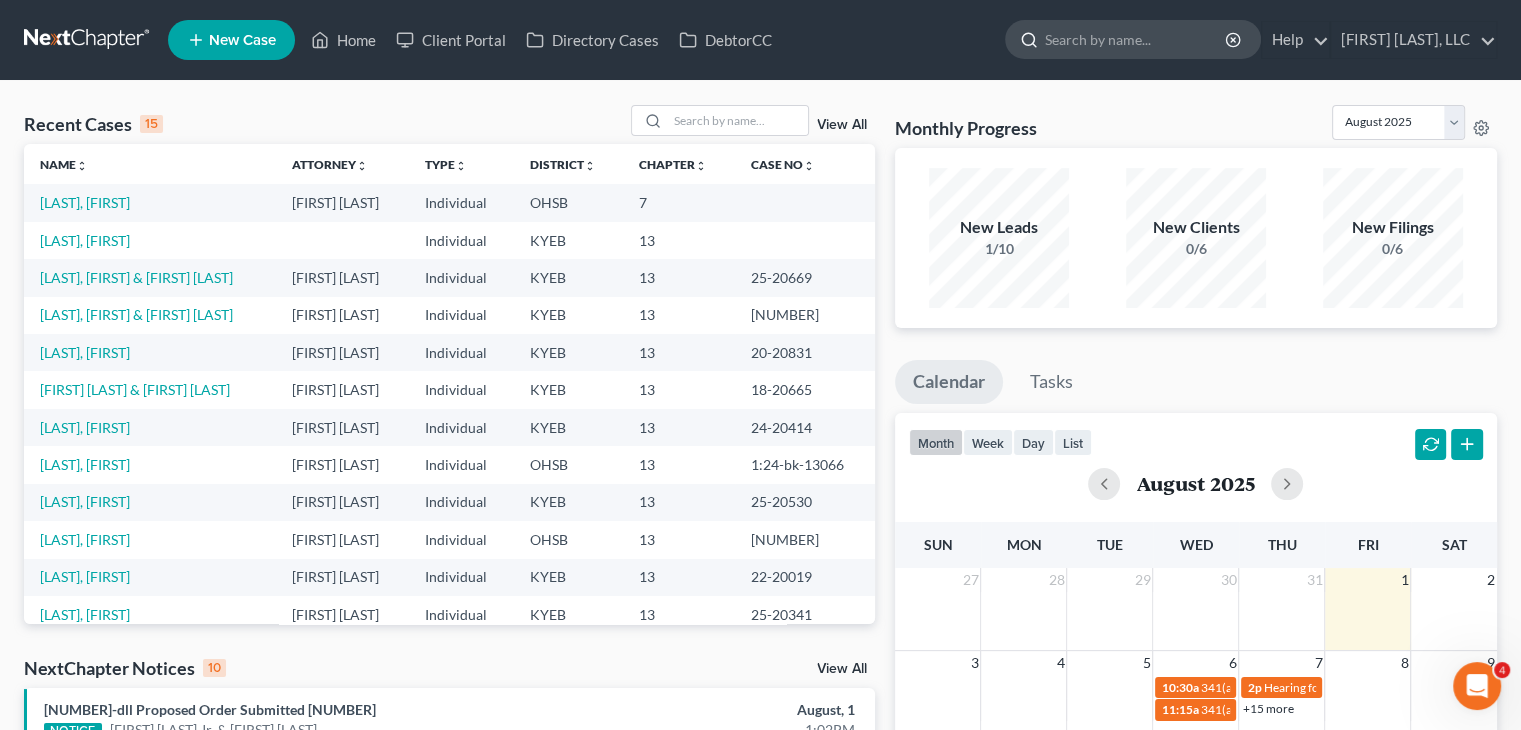 click at bounding box center (1136, 39) 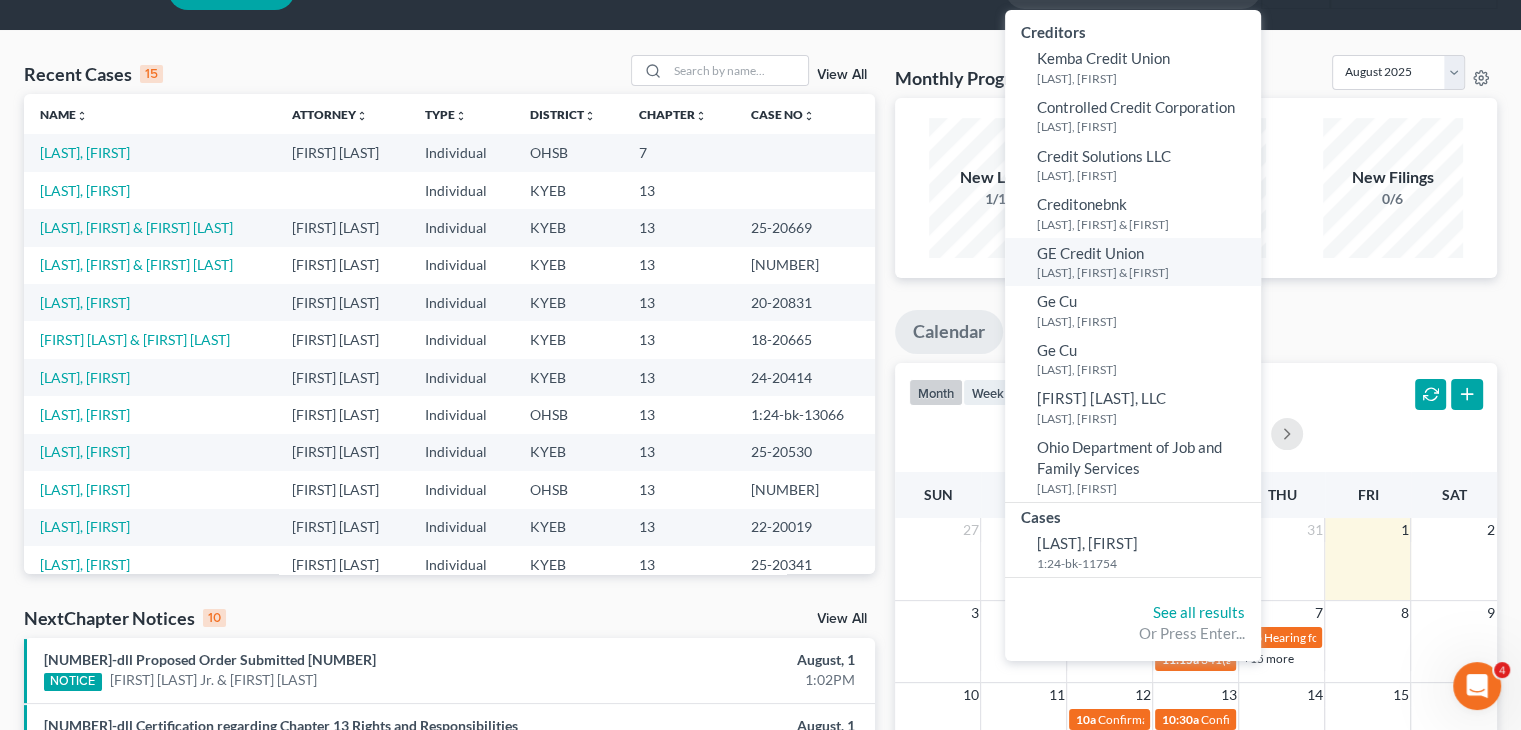 scroll, scrollTop: 51, scrollLeft: 0, axis: vertical 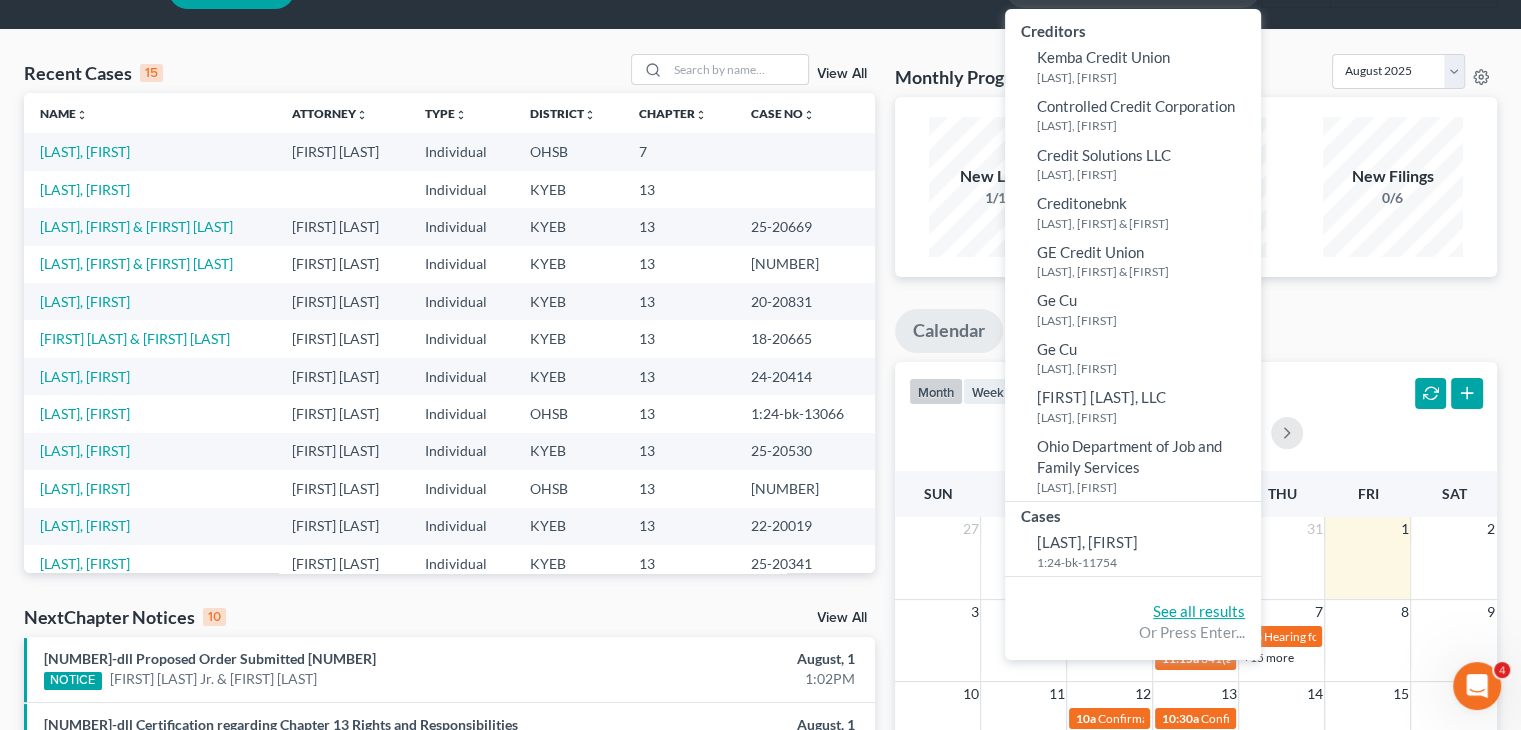 type on "[CITY]" 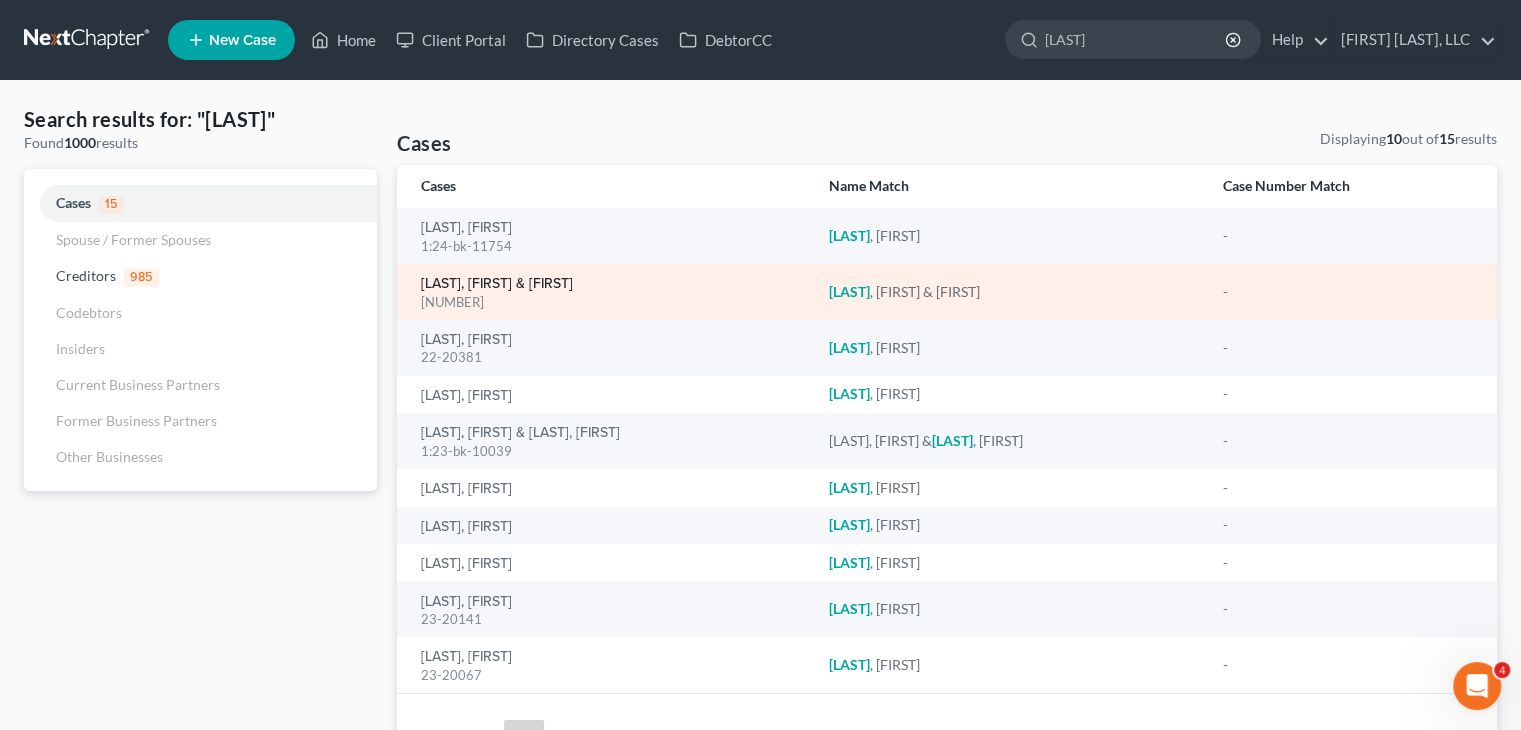 click on "Cranston, Jason & Jennifer" at bounding box center (497, 284) 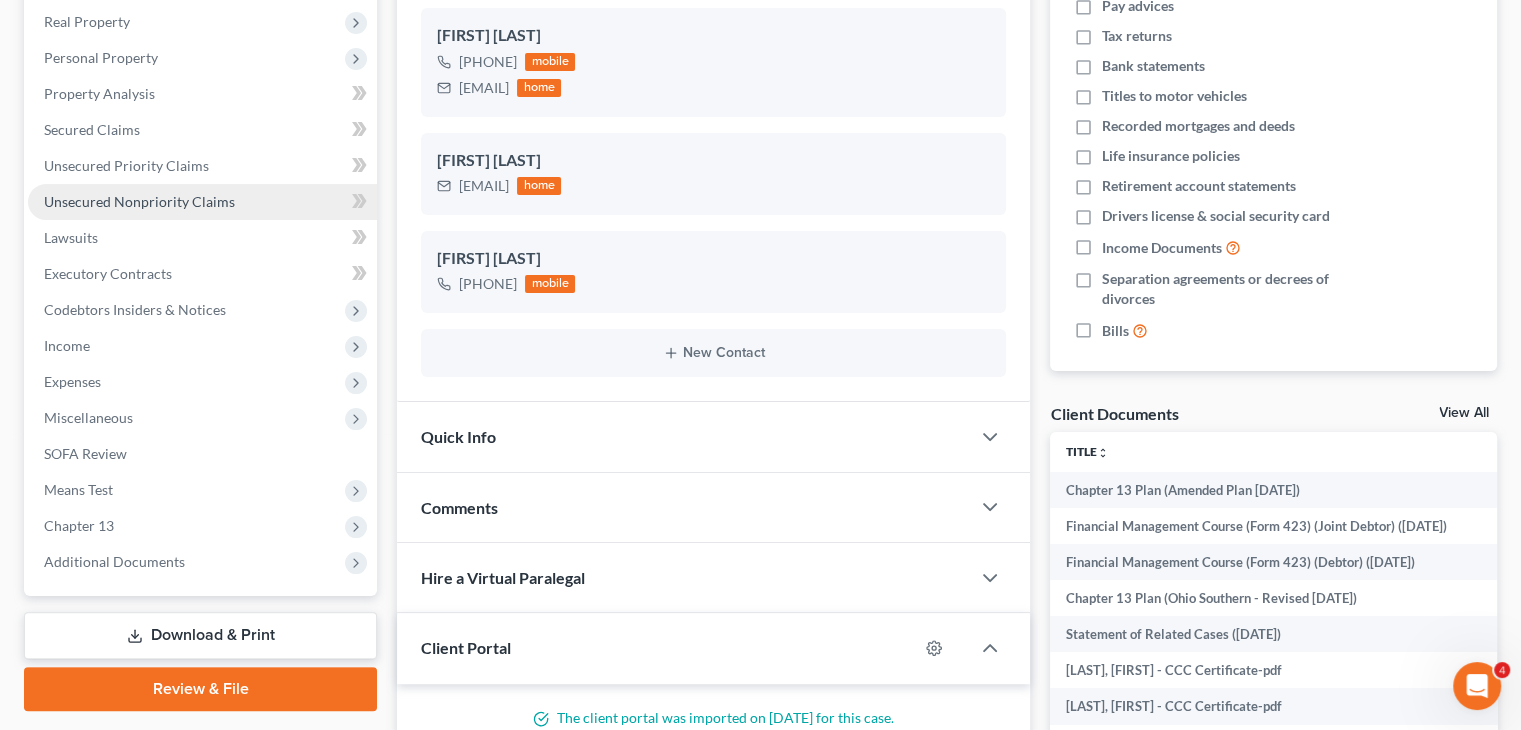 scroll, scrollTop: 390, scrollLeft: 0, axis: vertical 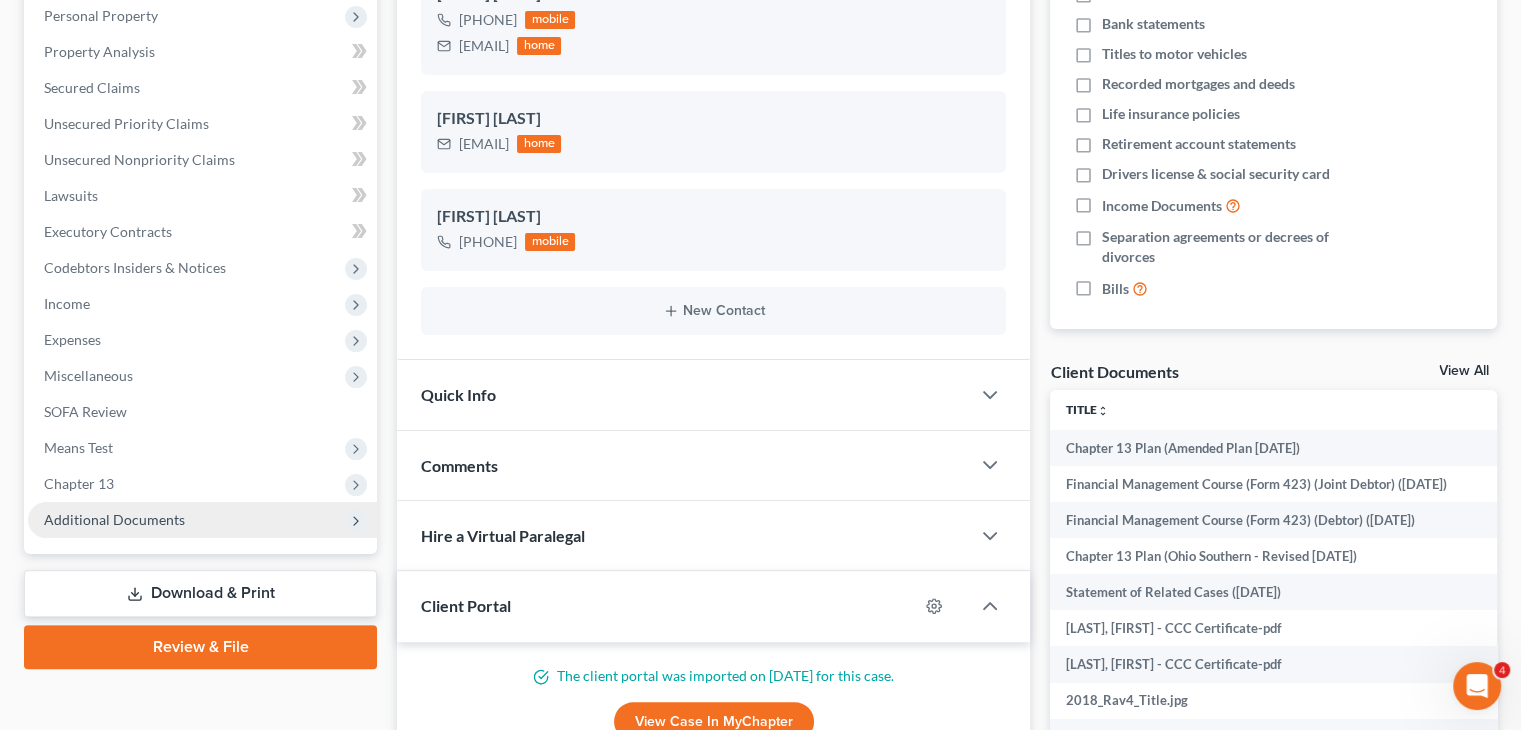 click on "Additional Documents" at bounding box center (202, 520) 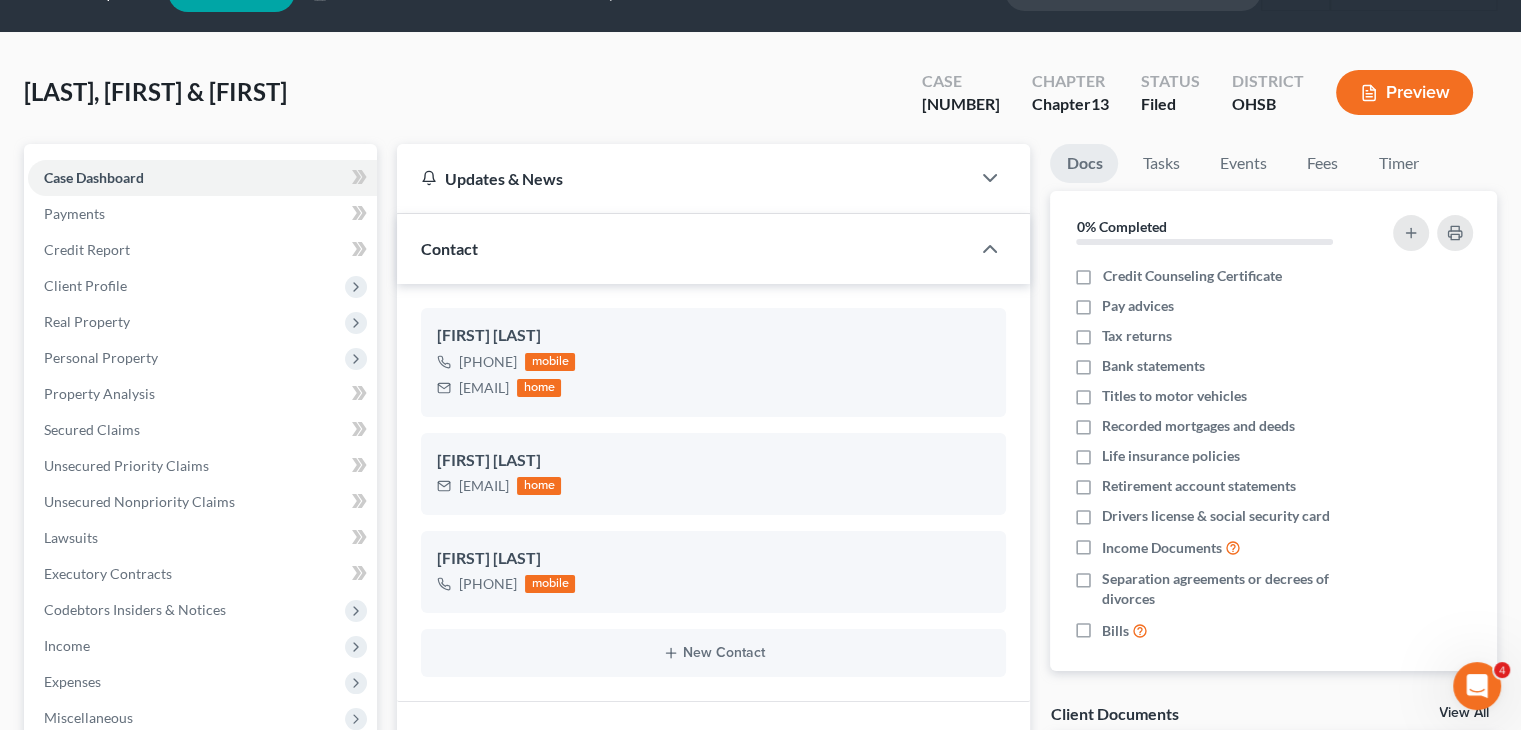 scroll, scrollTop: 0, scrollLeft: 0, axis: both 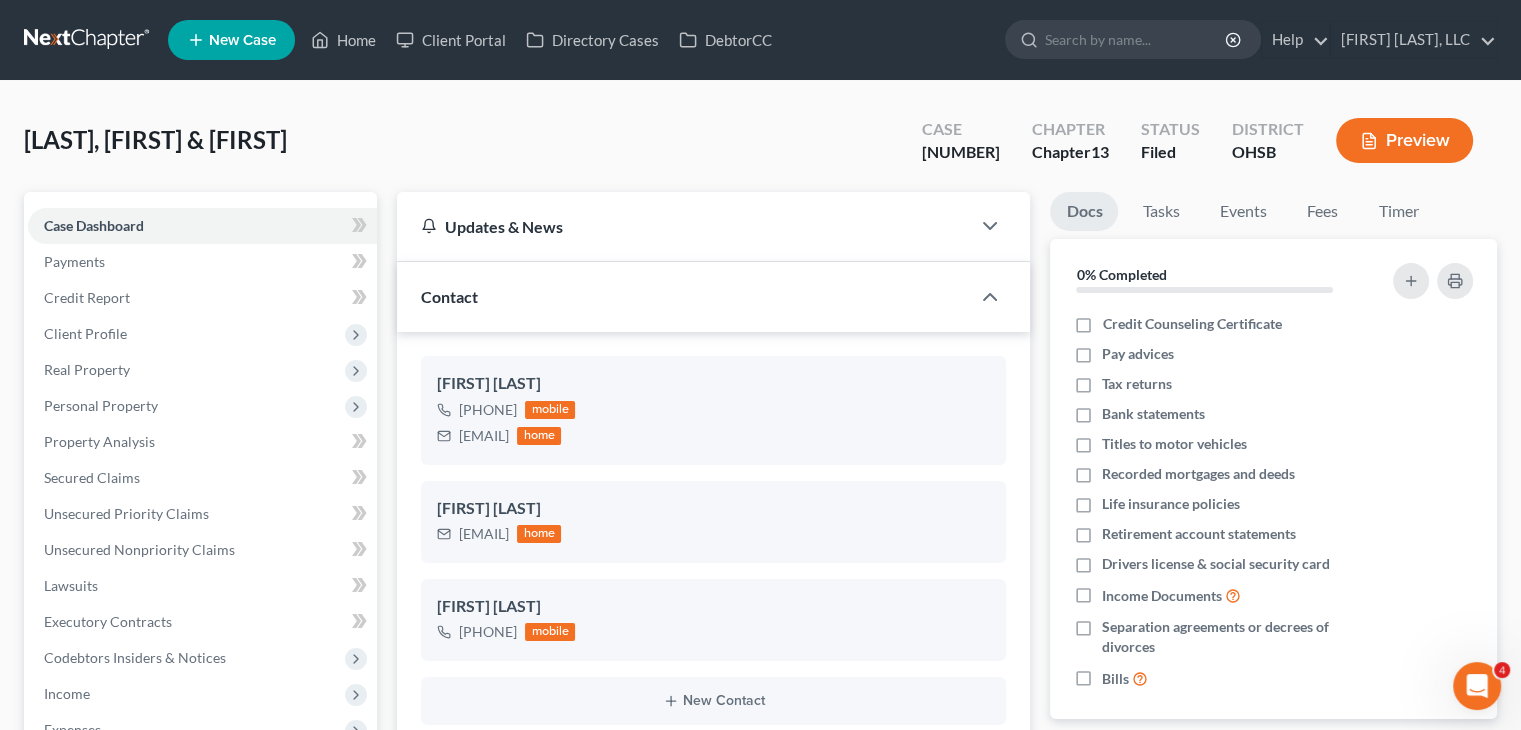 drag, startPoint x: 1000, startPoint y: 152, endPoint x: 909, endPoint y: 161, distance: 91.44397 